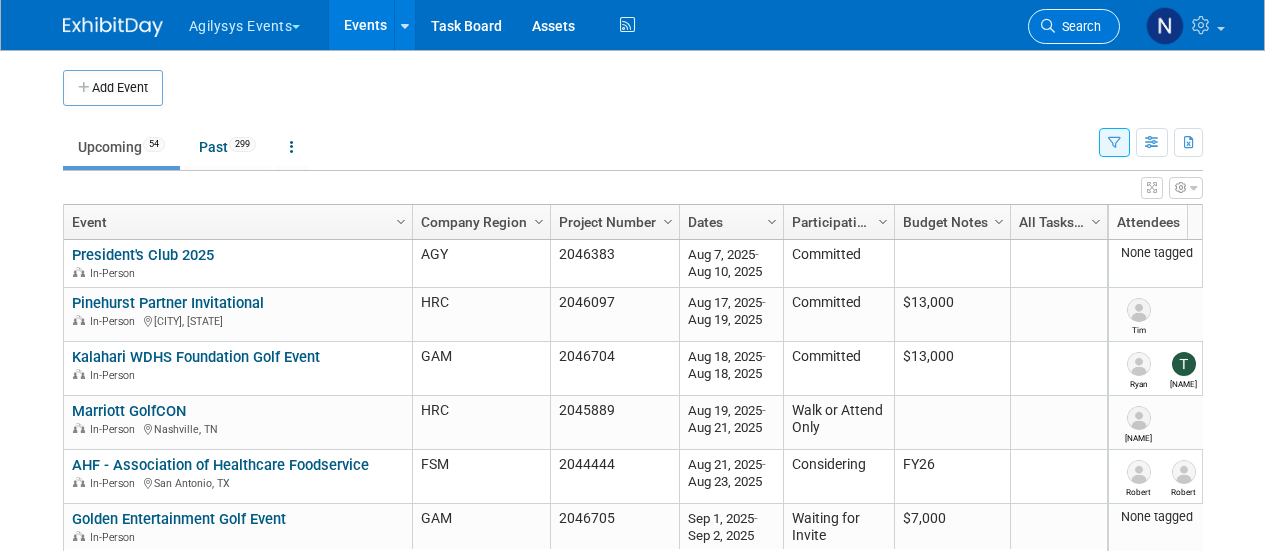 click on "Search" at bounding box center [1074, 26] 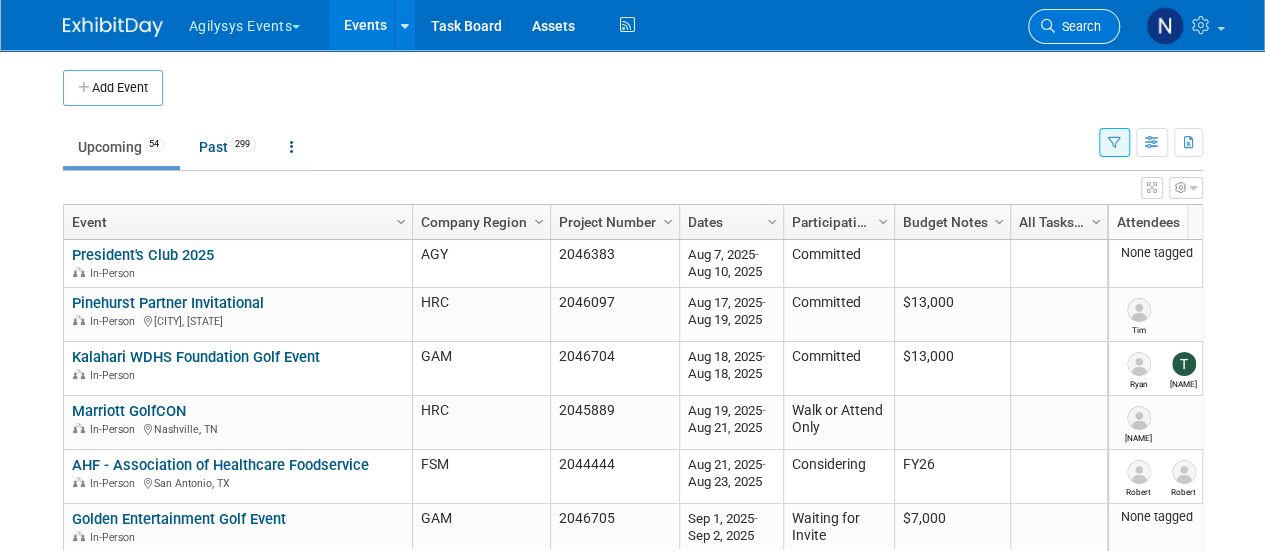 scroll, scrollTop: 0, scrollLeft: 0, axis: both 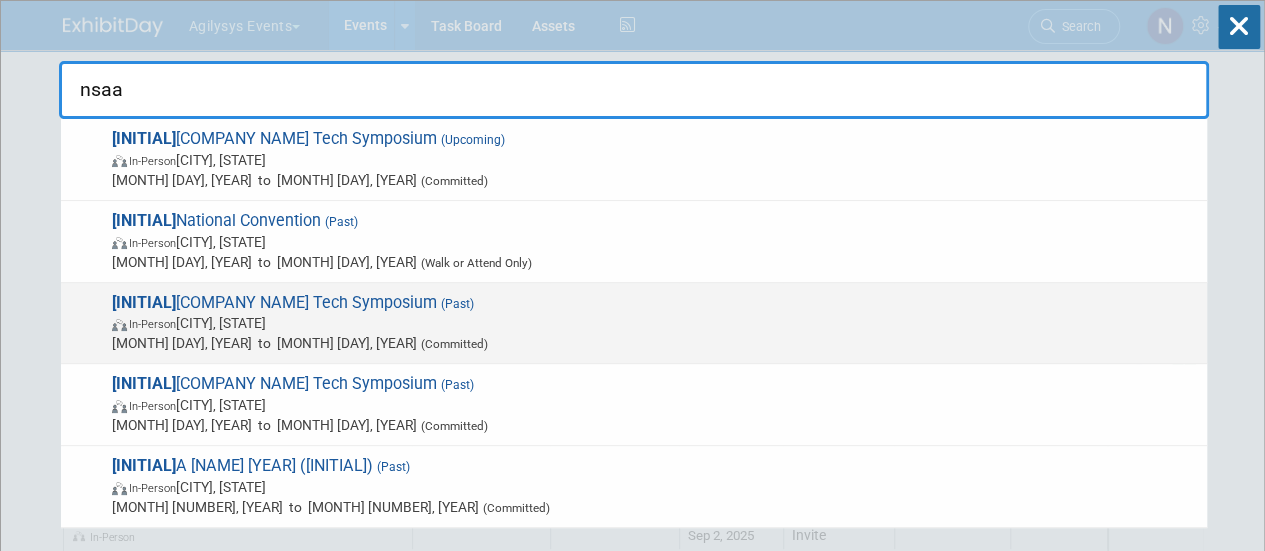 type on "nsaa" 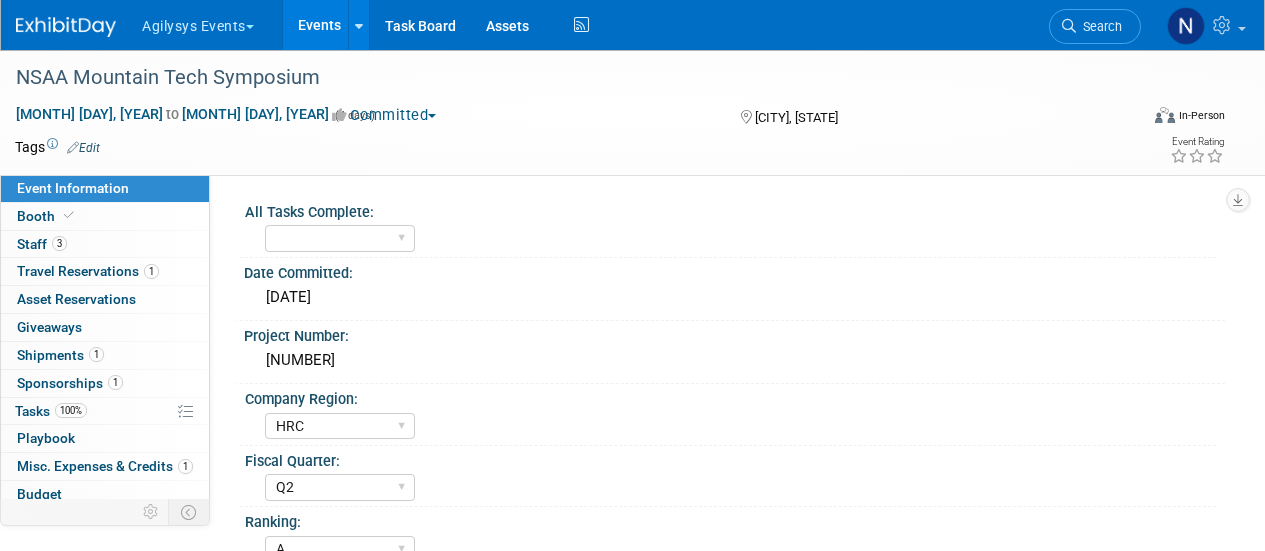 select on "HRC" 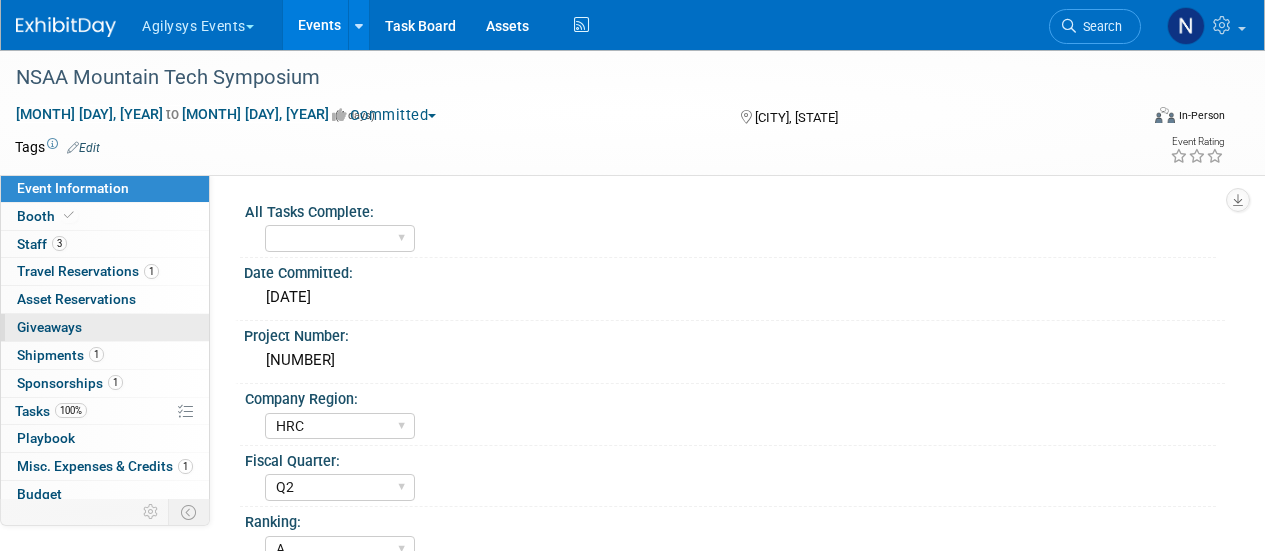scroll, scrollTop: 0, scrollLeft: 0, axis: both 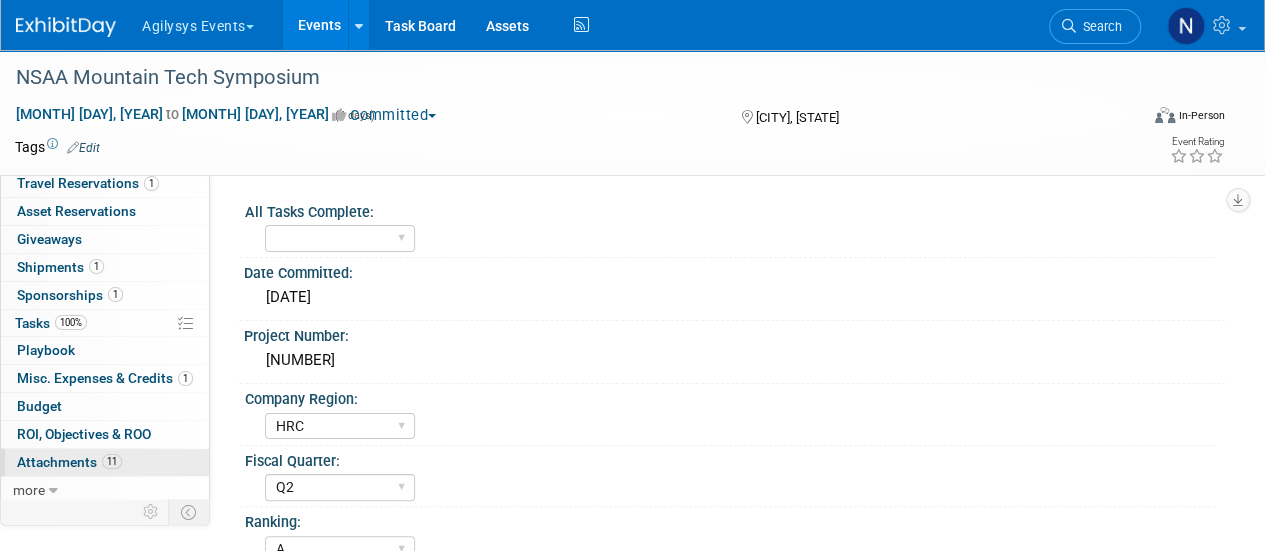 click on "Attachments [NUMBER]" at bounding box center [69, 462] 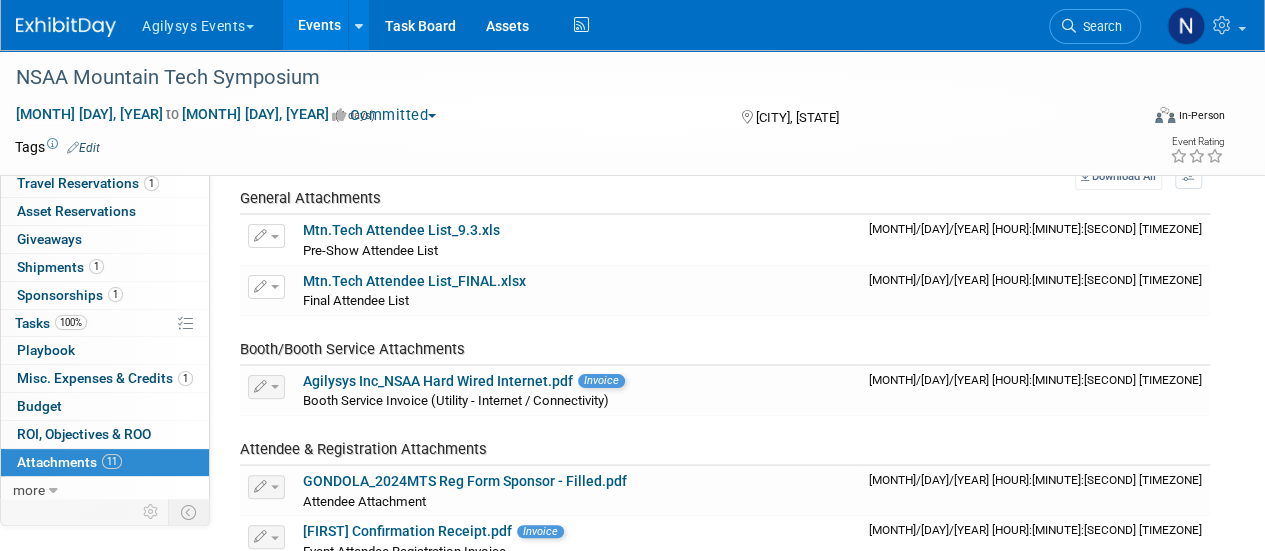 scroll, scrollTop: 80, scrollLeft: 0, axis: vertical 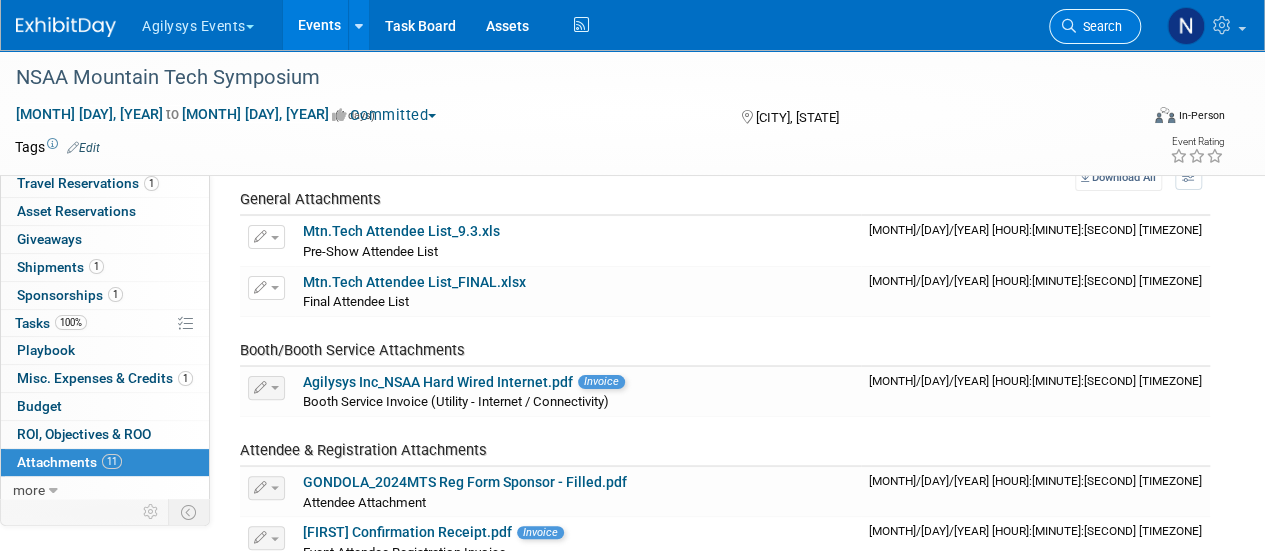 click on "Search" at bounding box center [1095, 26] 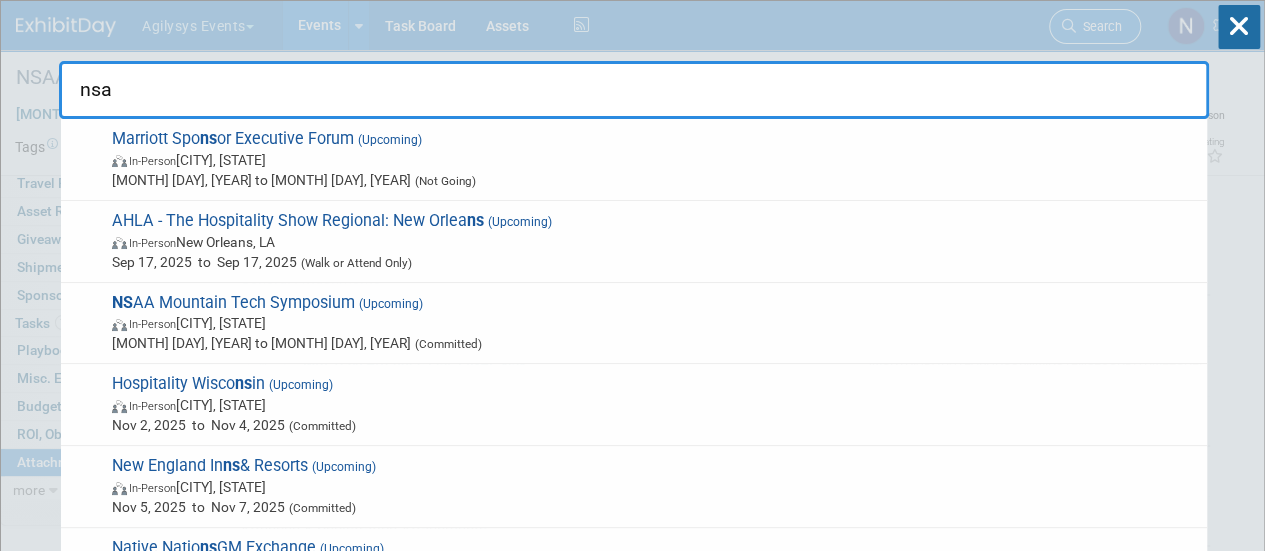 type on "nsaa" 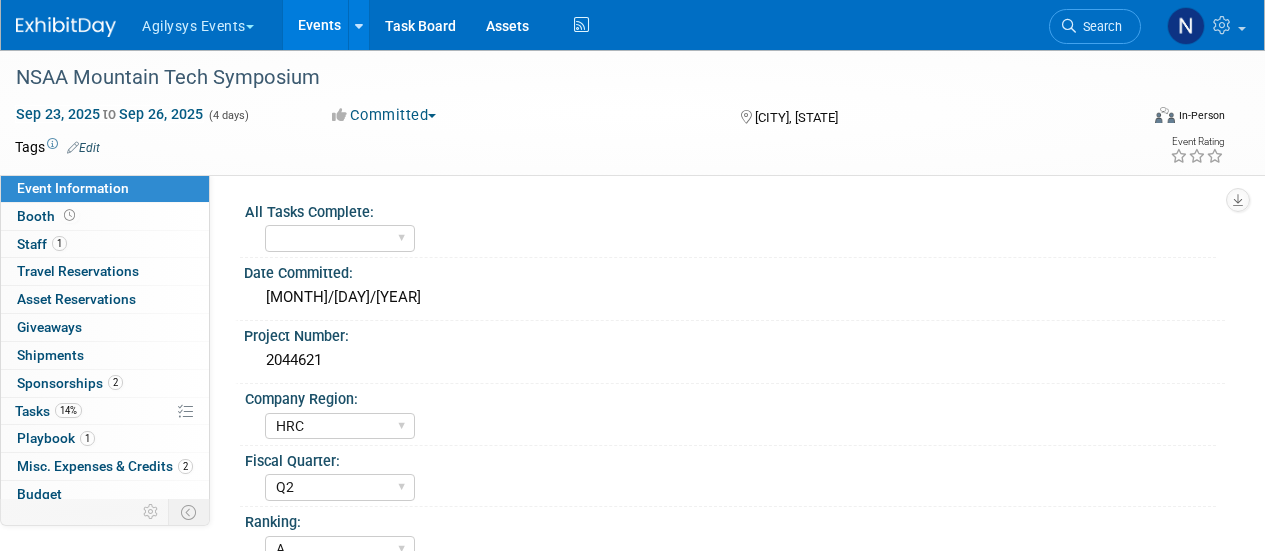 select on "HRC" 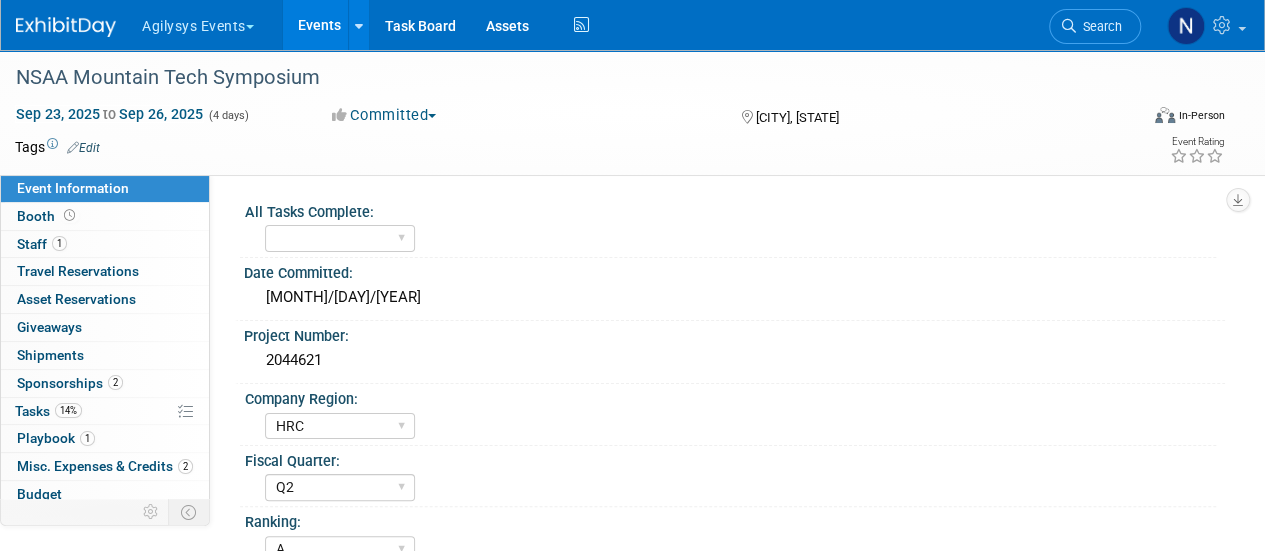 scroll, scrollTop: 0, scrollLeft: 0, axis: both 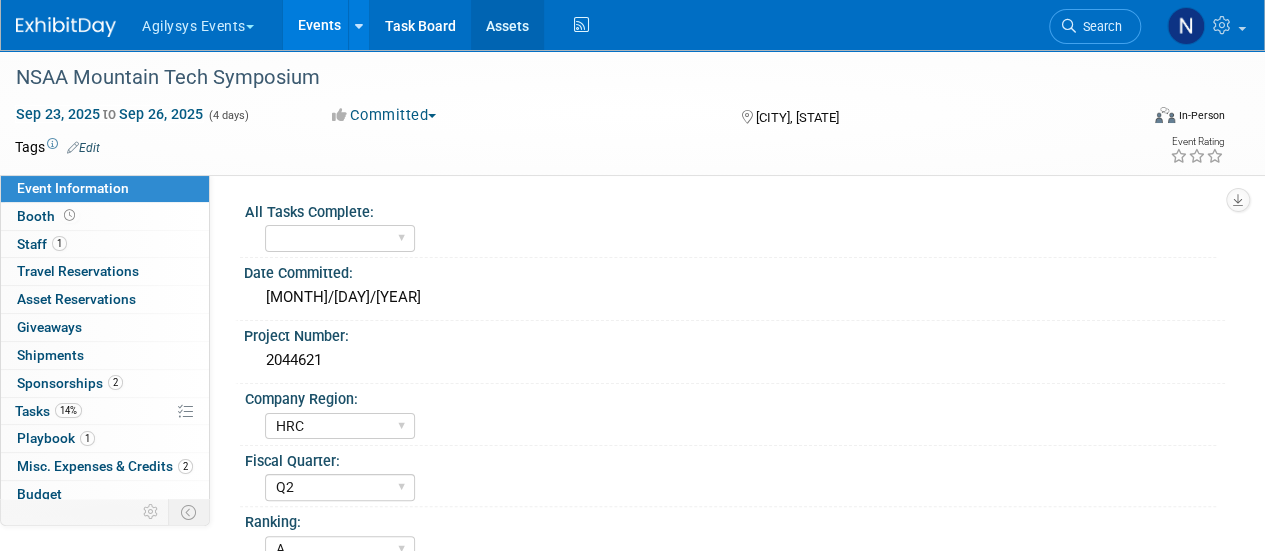 click on "Assets" at bounding box center (507, 25) 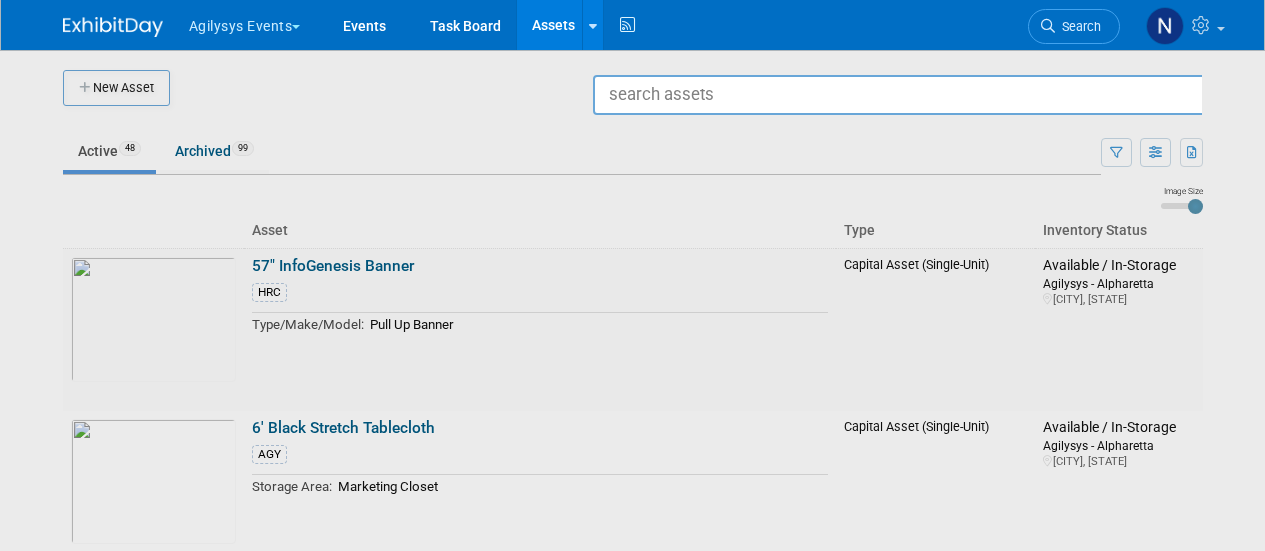 scroll, scrollTop: 0, scrollLeft: 0, axis: both 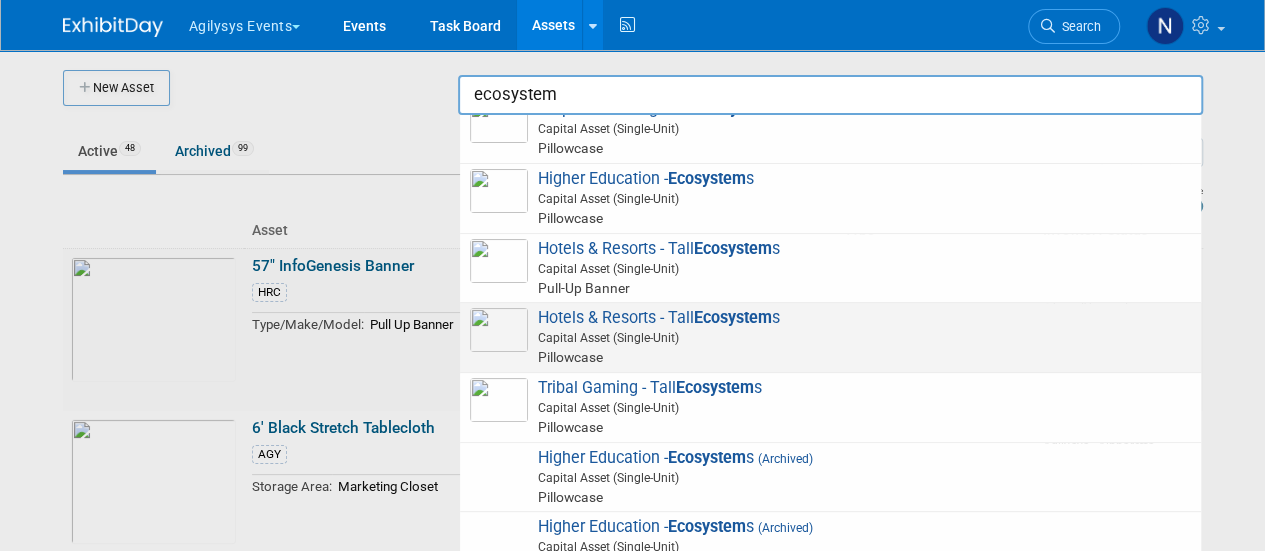 click on "Capital Asset (Single-Unit)" at bounding box center [833, 338] 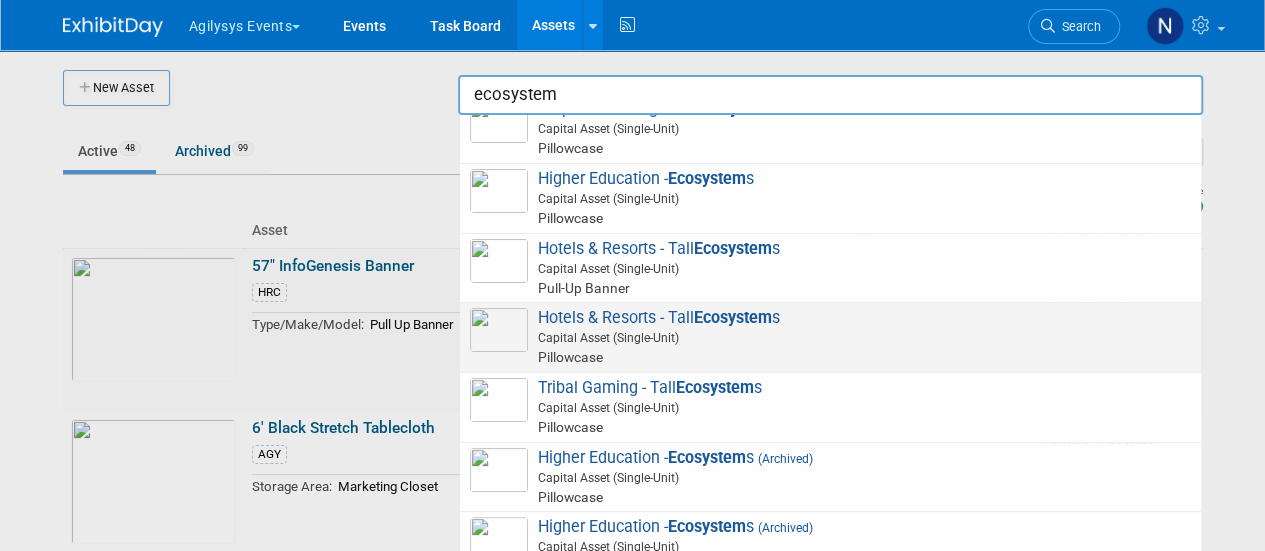 type on "Hotels & Resorts - Tall Ecosystems" 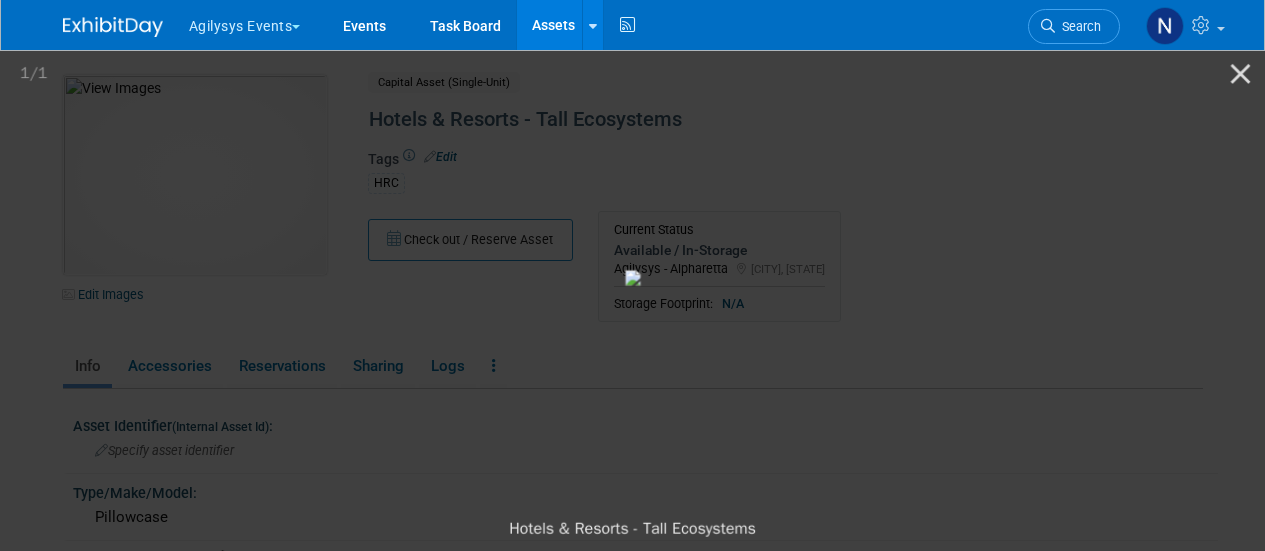scroll, scrollTop: 0, scrollLeft: 0, axis: both 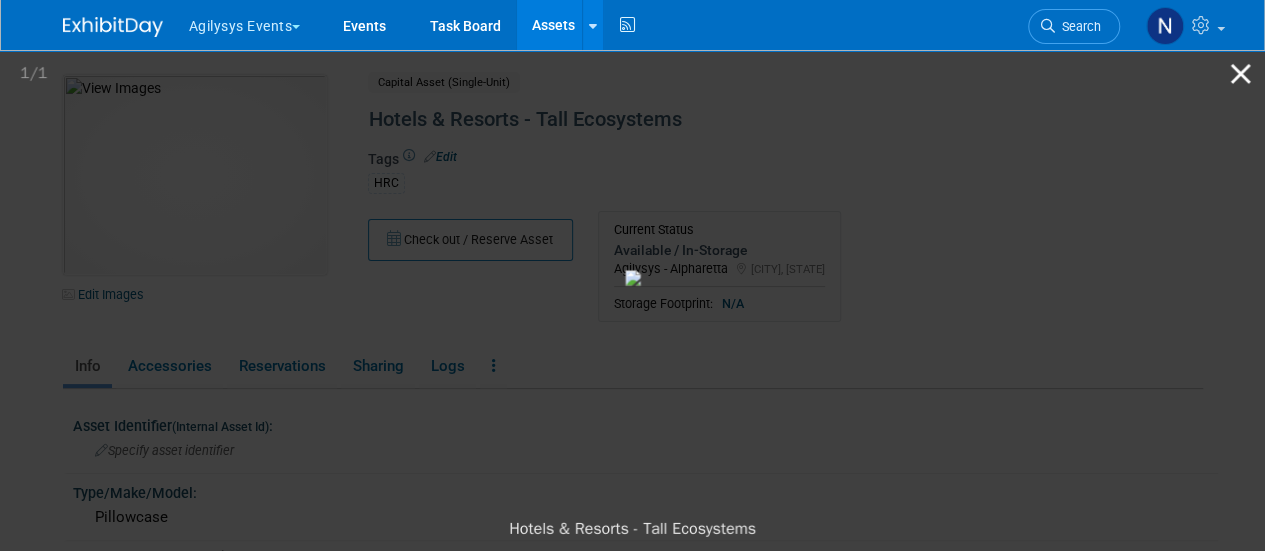 click at bounding box center [1240, 73] 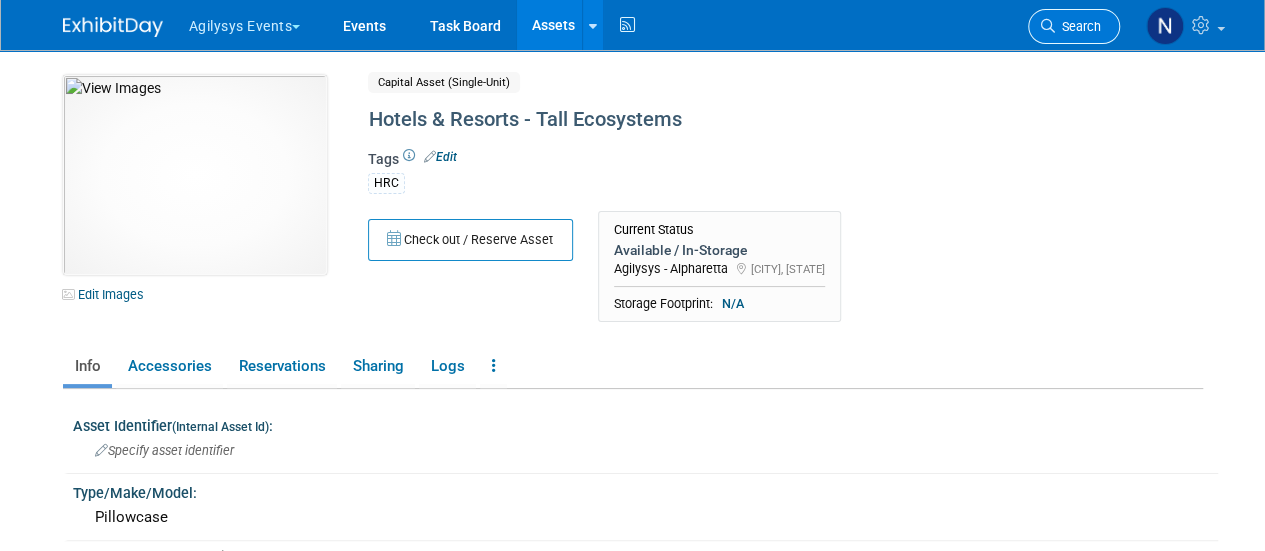 click on "Search" at bounding box center (1078, 26) 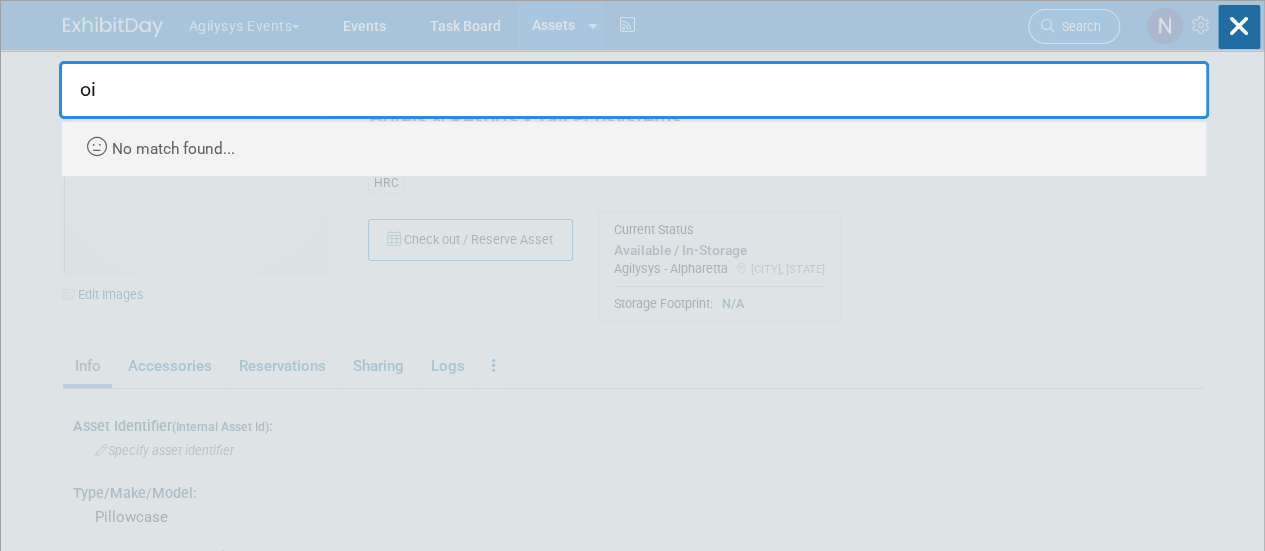 type on "o" 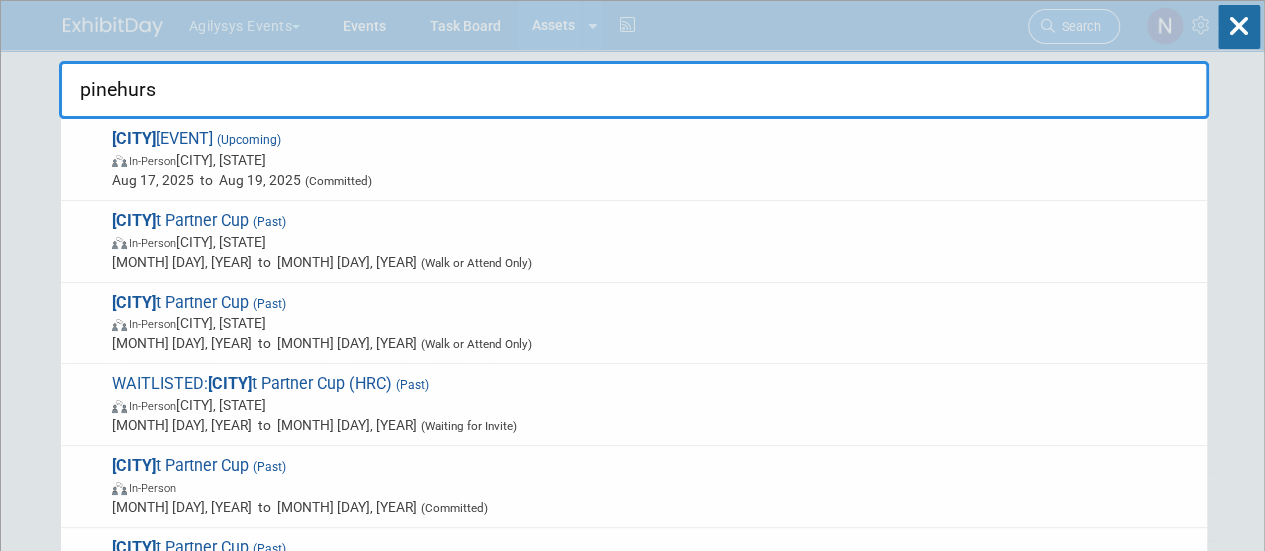 type on "[CITY]" 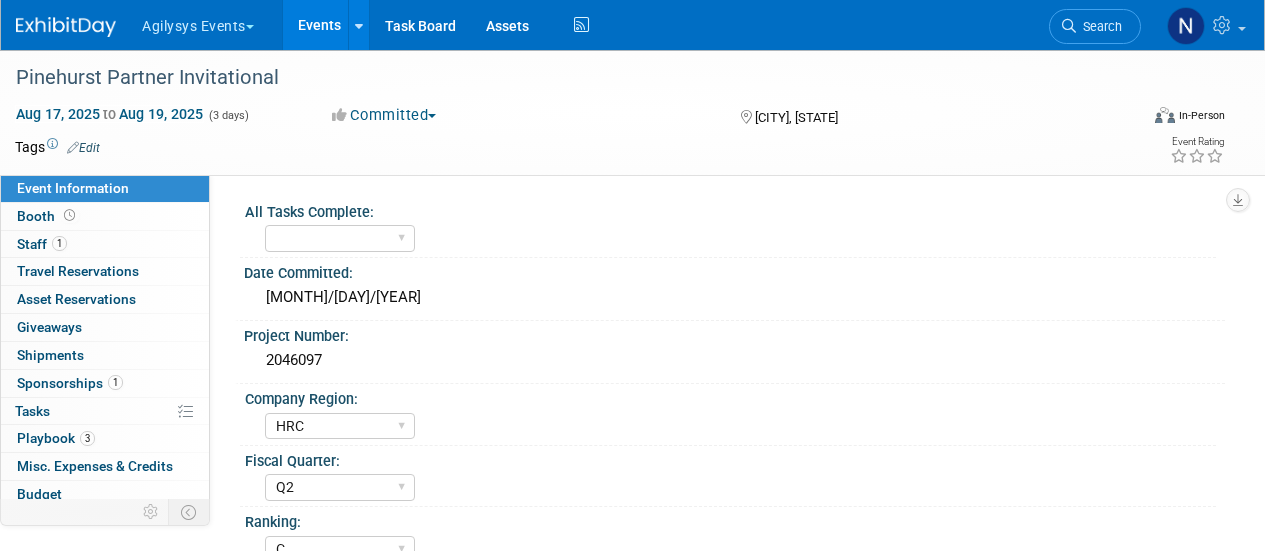select on "HRC" 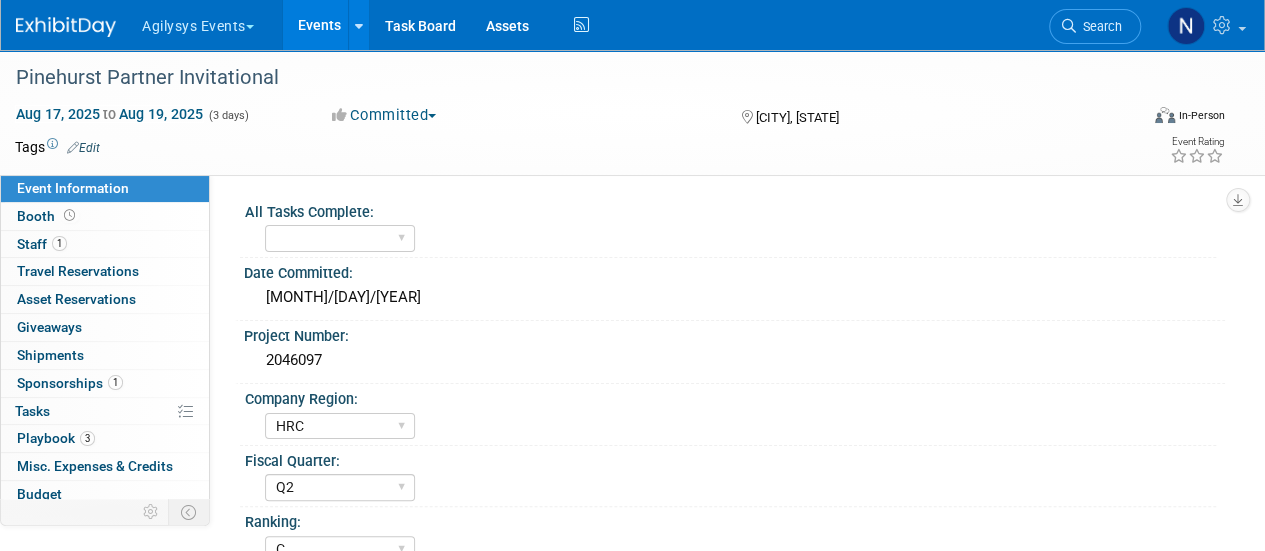 scroll, scrollTop: 0, scrollLeft: 0, axis: both 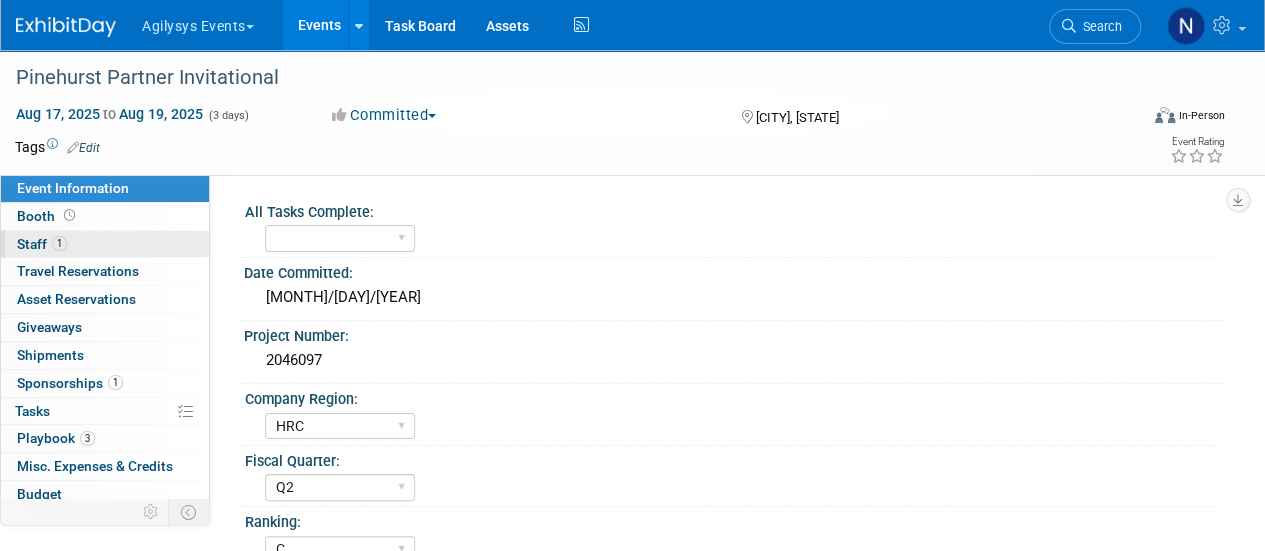 click on "1
Staff 1" at bounding box center (105, 244) 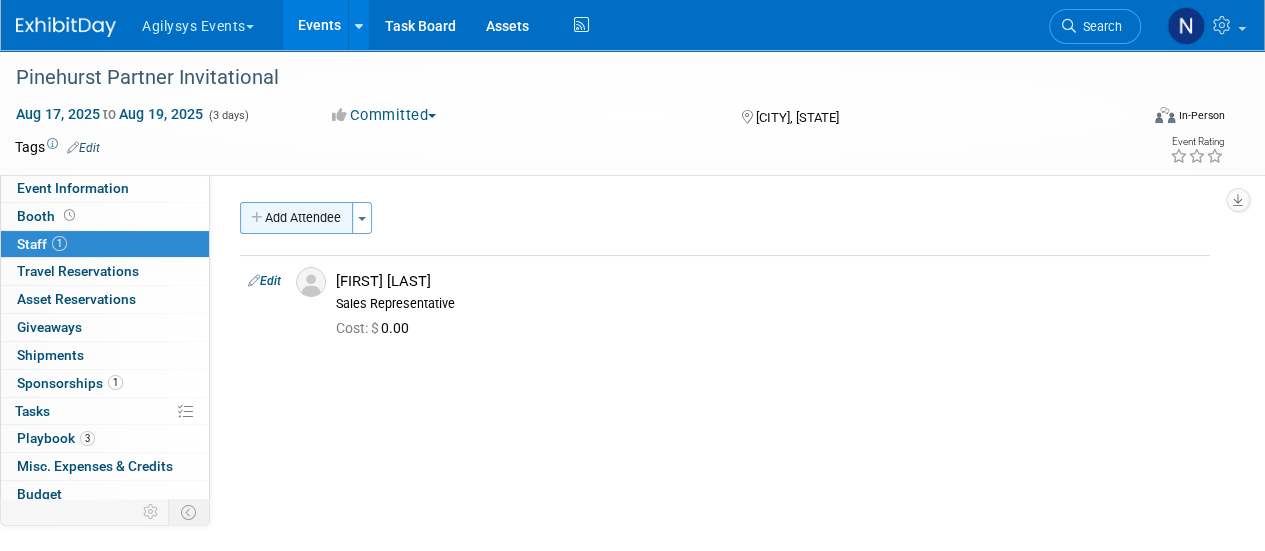 click on "Add Attendee" at bounding box center [296, 218] 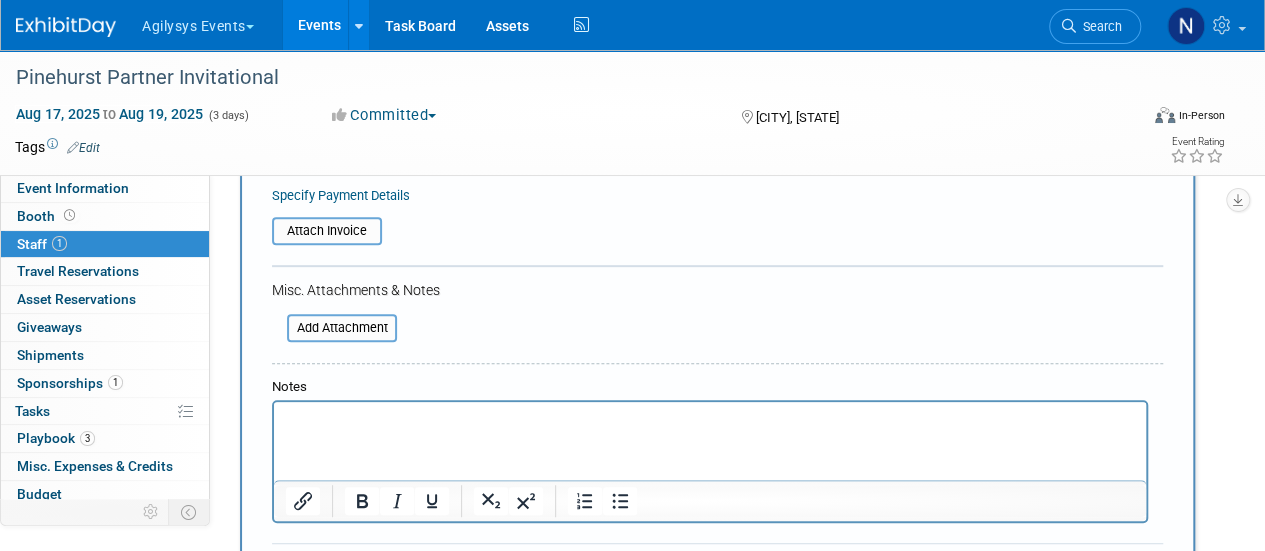 scroll, scrollTop: 376, scrollLeft: 0, axis: vertical 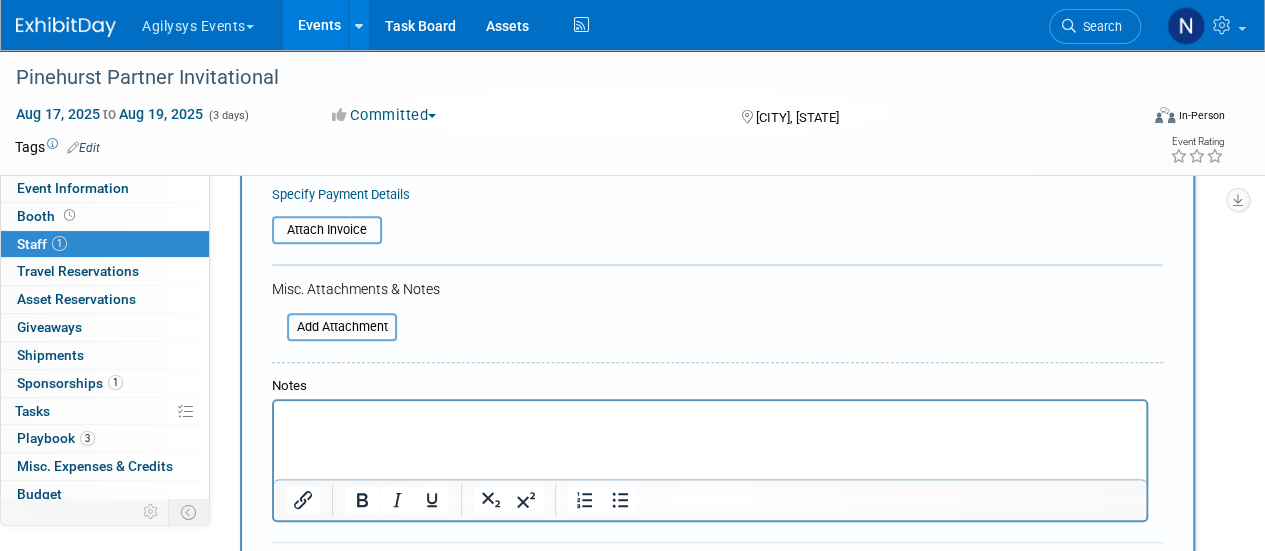 click at bounding box center (710, 419) 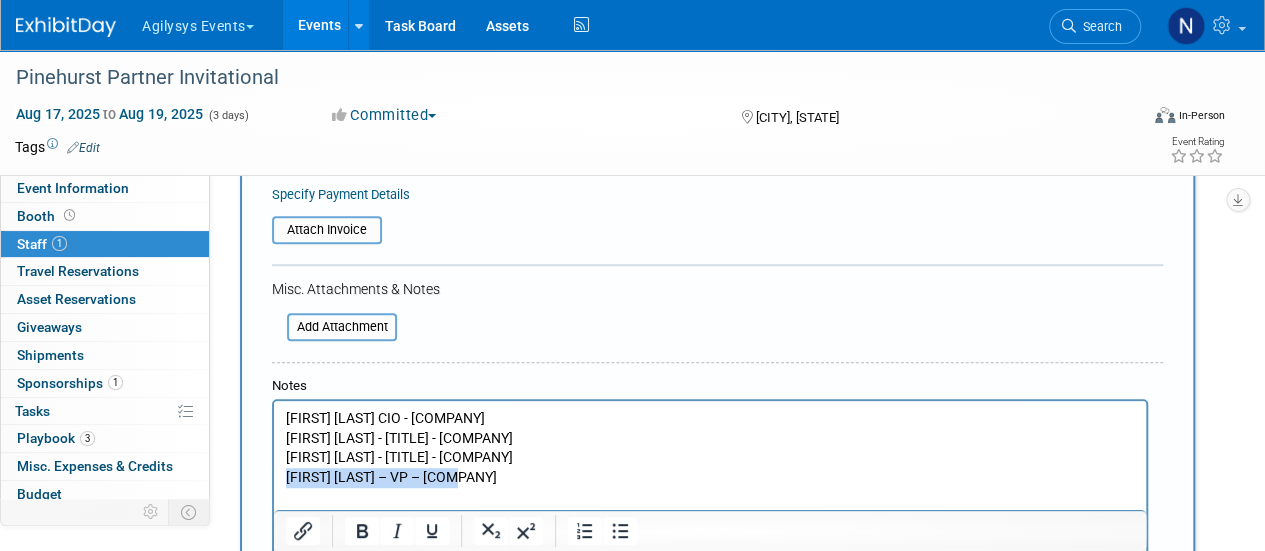 drag, startPoint x: 495, startPoint y: 479, endPoint x: 166, endPoint y: 496, distance: 329.4389 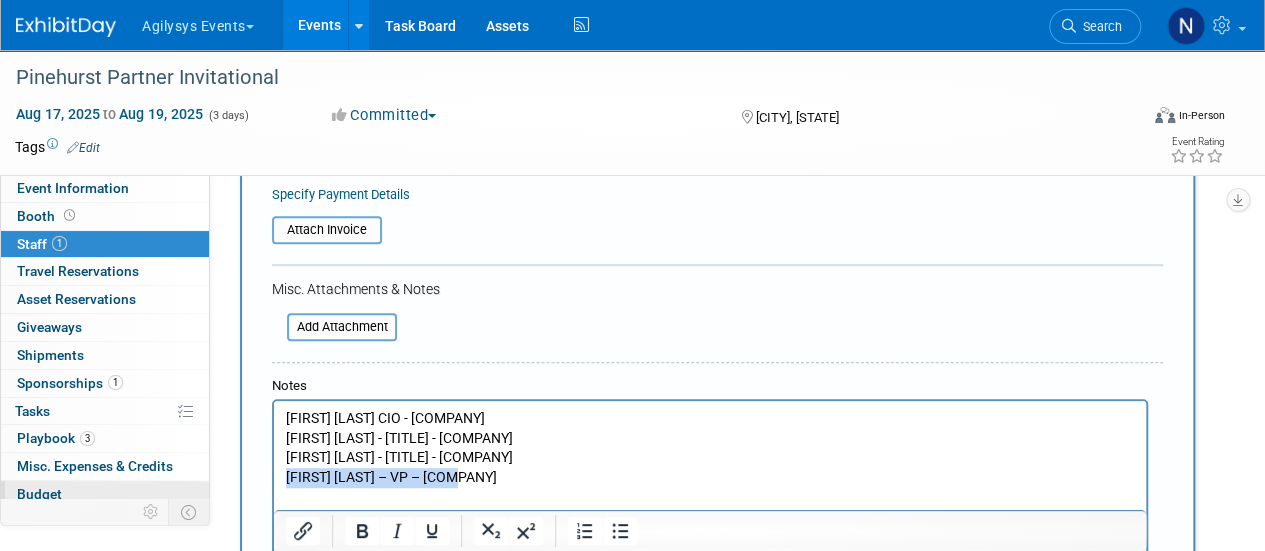 type 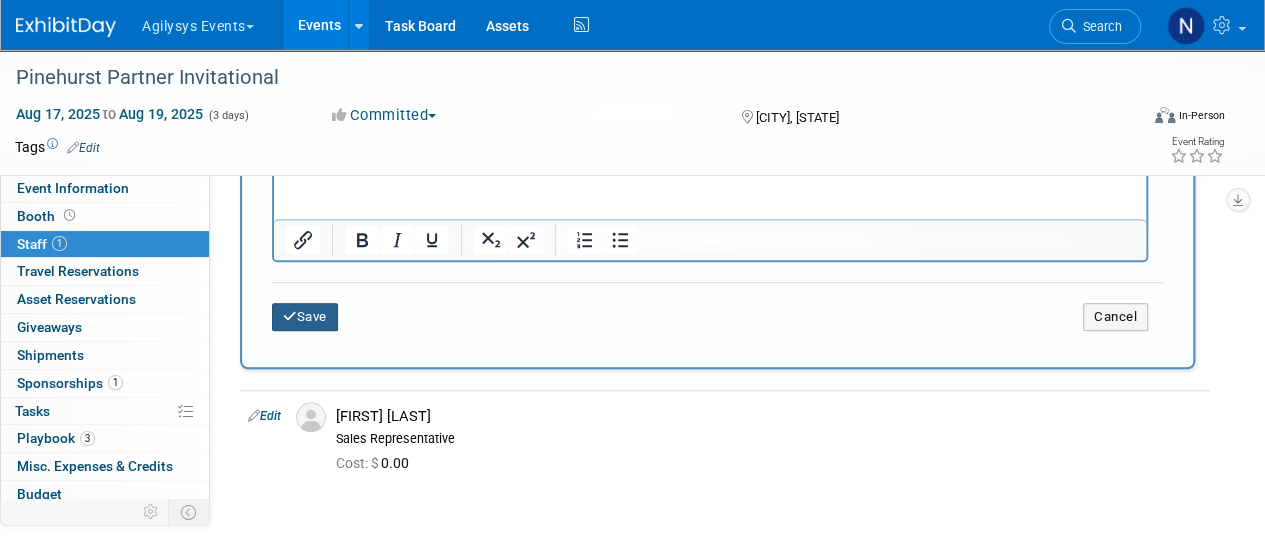 click on "Save" at bounding box center [305, 317] 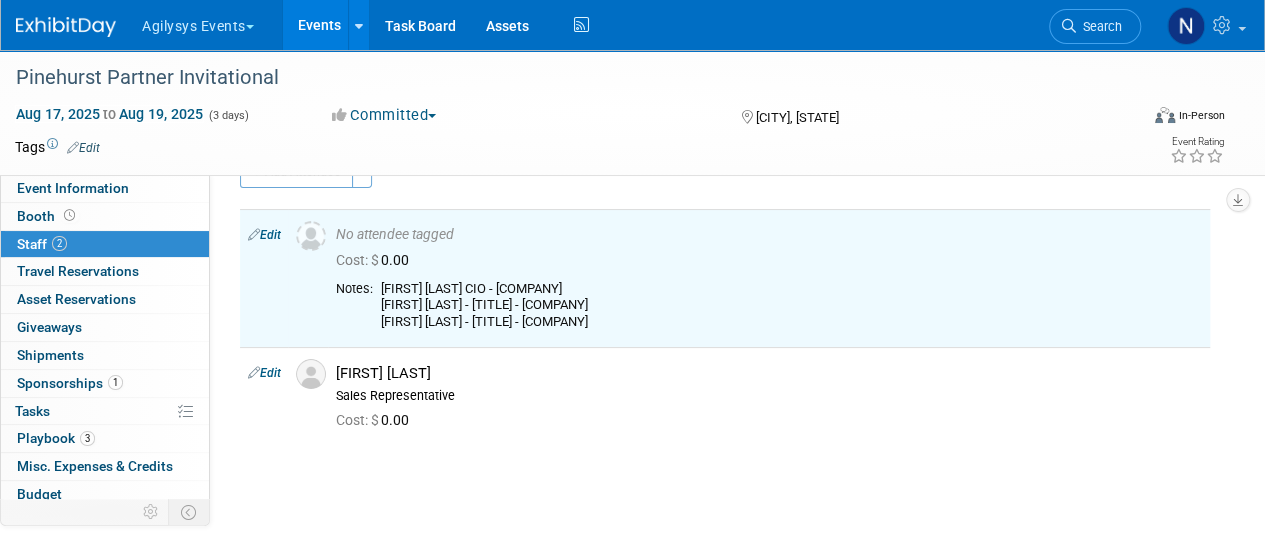 scroll, scrollTop: 42, scrollLeft: 0, axis: vertical 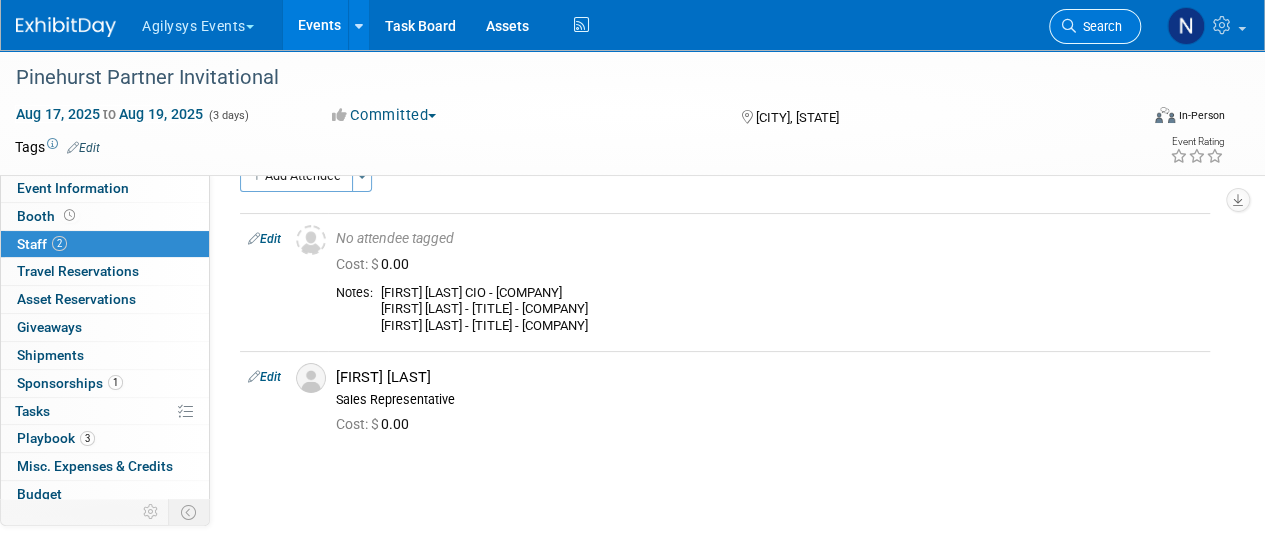 click on "Search" at bounding box center [1095, 26] 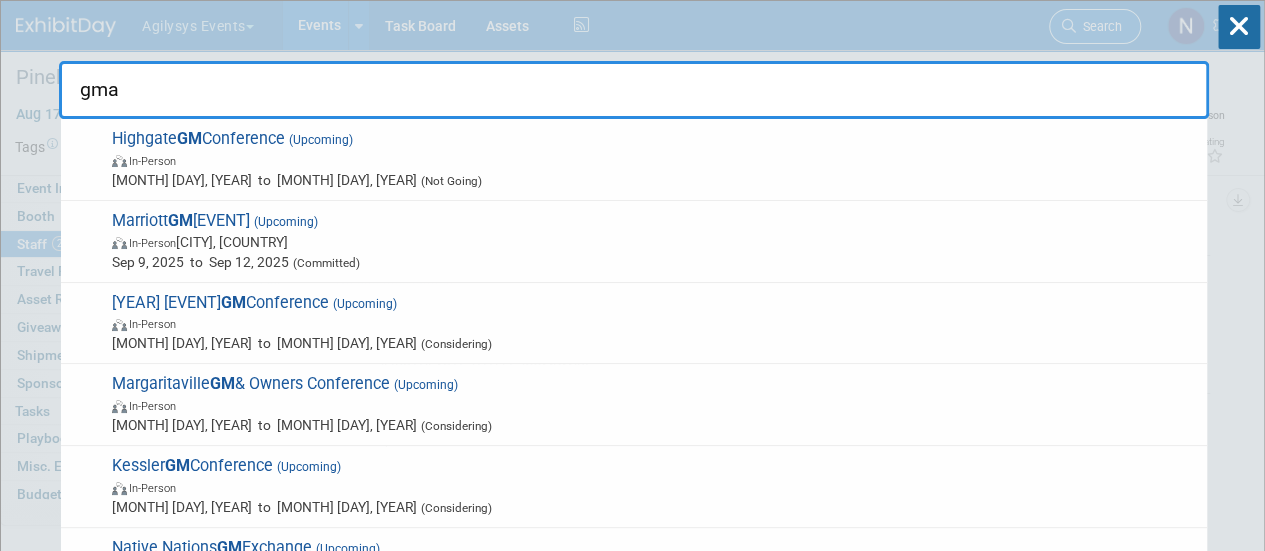 type on "gmac" 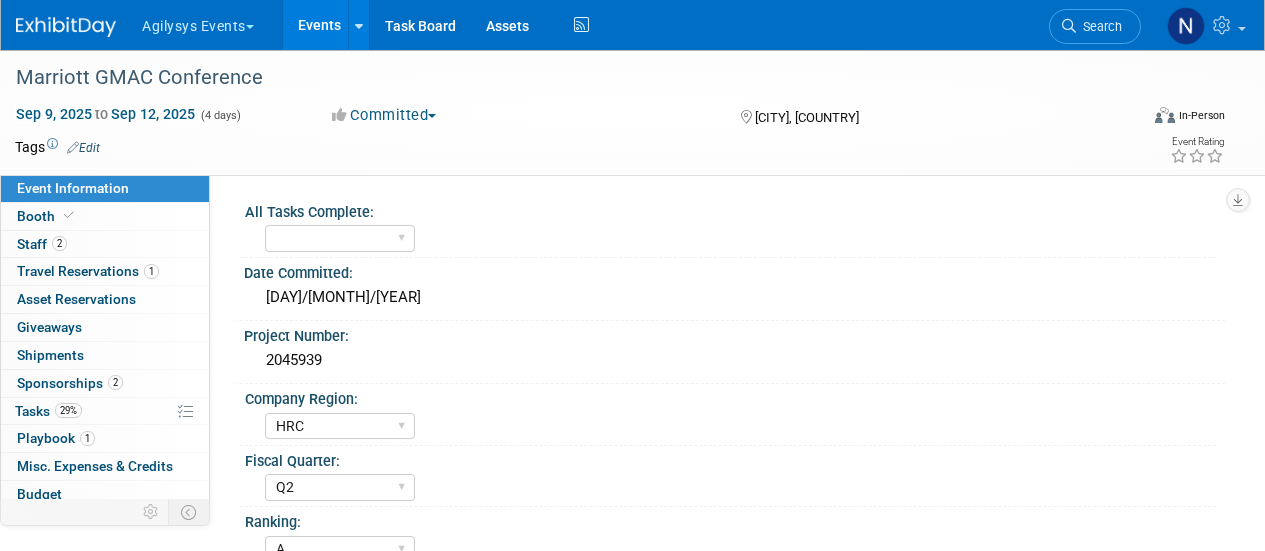 select on "HRC" 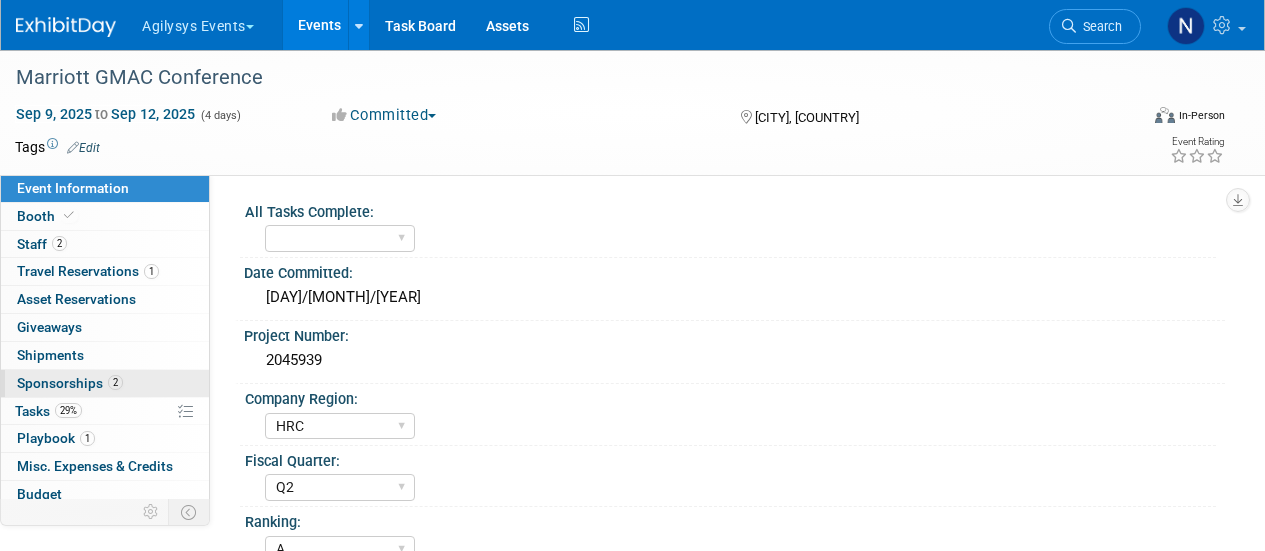 scroll, scrollTop: 0, scrollLeft: 0, axis: both 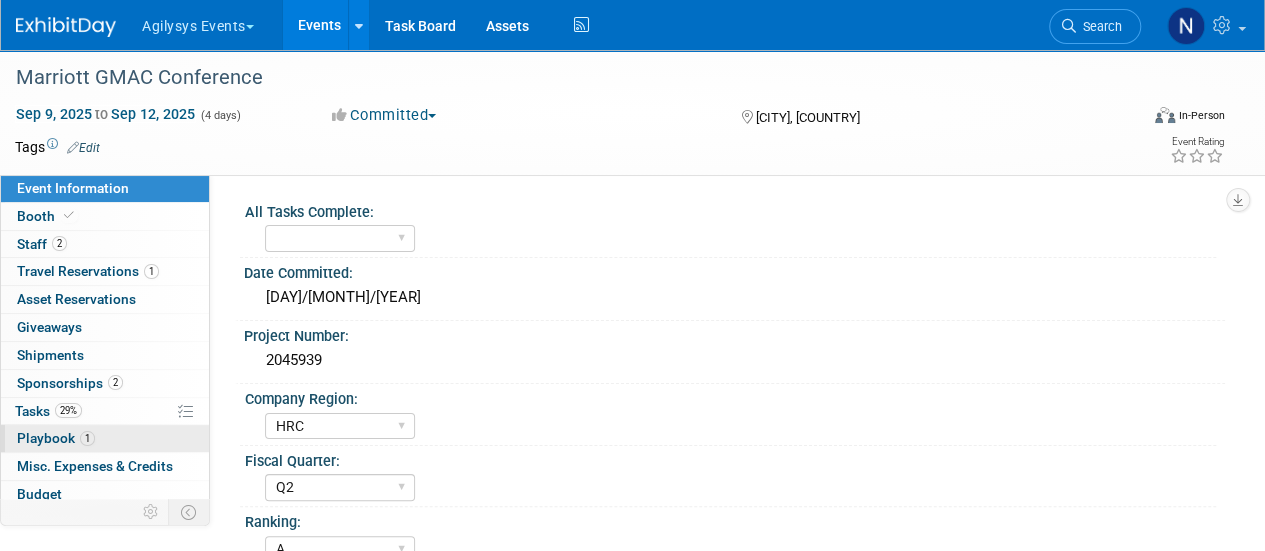 click on "Playbook 1" at bounding box center [56, 438] 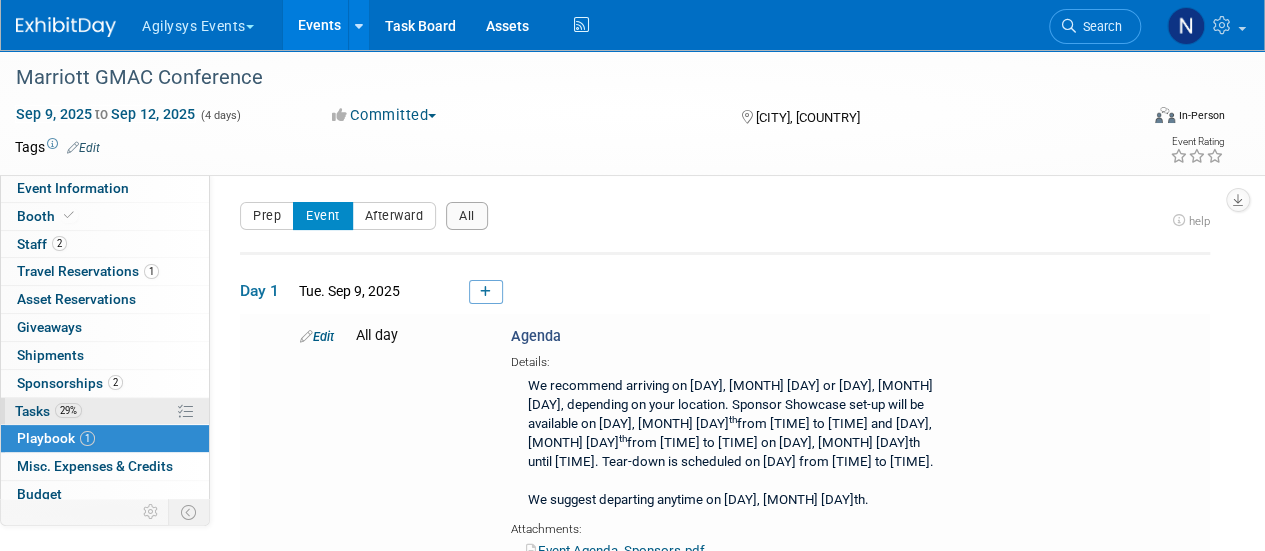 click on "29%
Tasks 29%" at bounding box center [105, 411] 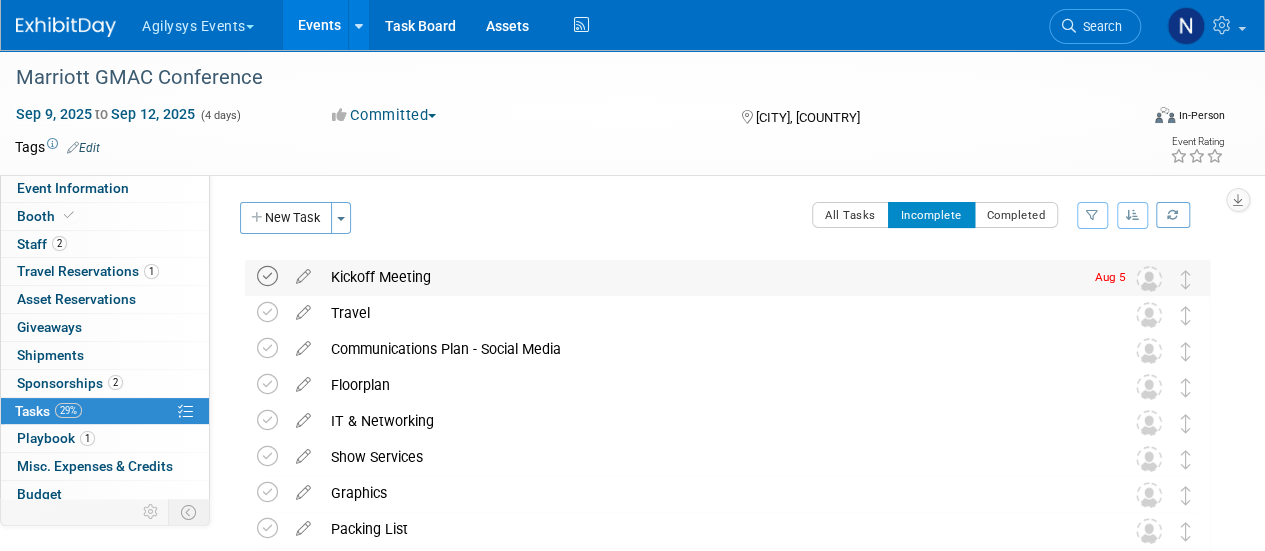 click at bounding box center [267, 276] 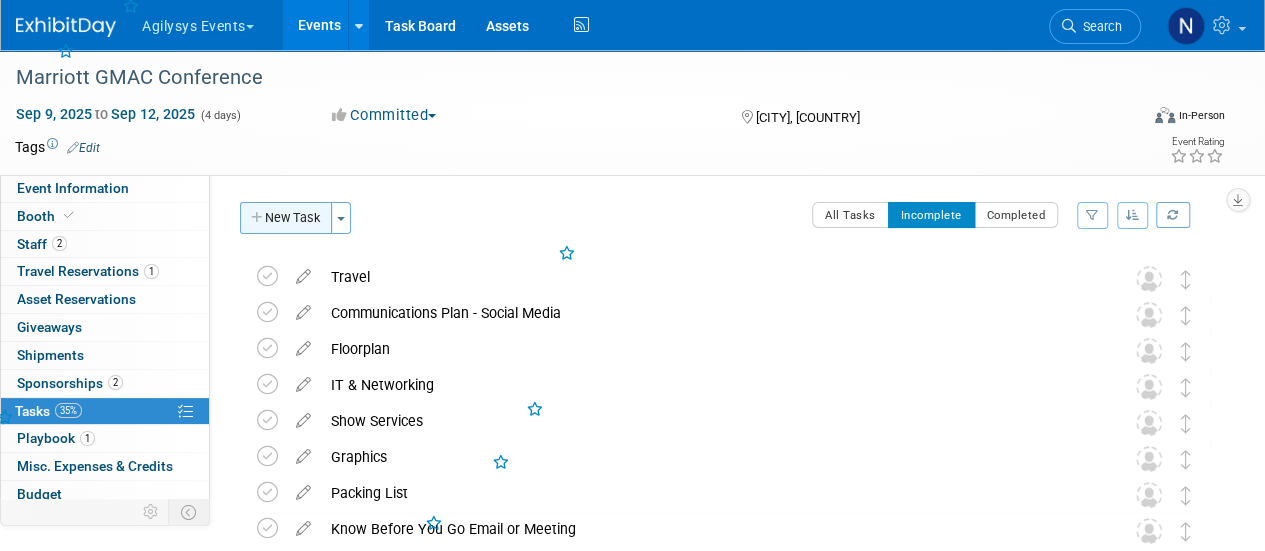click on "New Task" at bounding box center (286, 218) 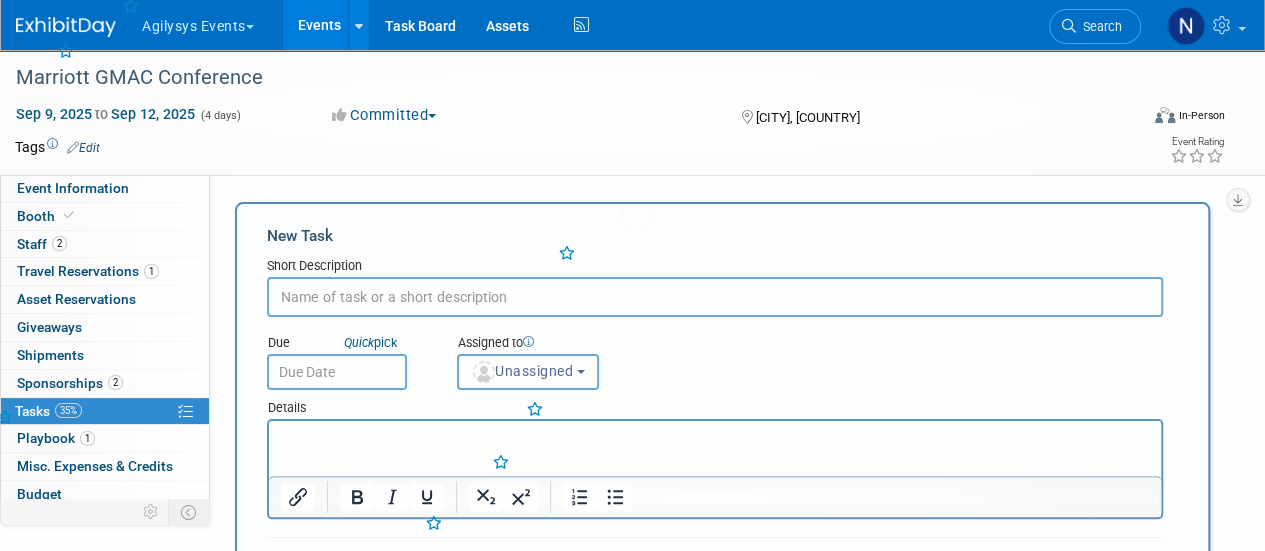 scroll, scrollTop: 0, scrollLeft: 0, axis: both 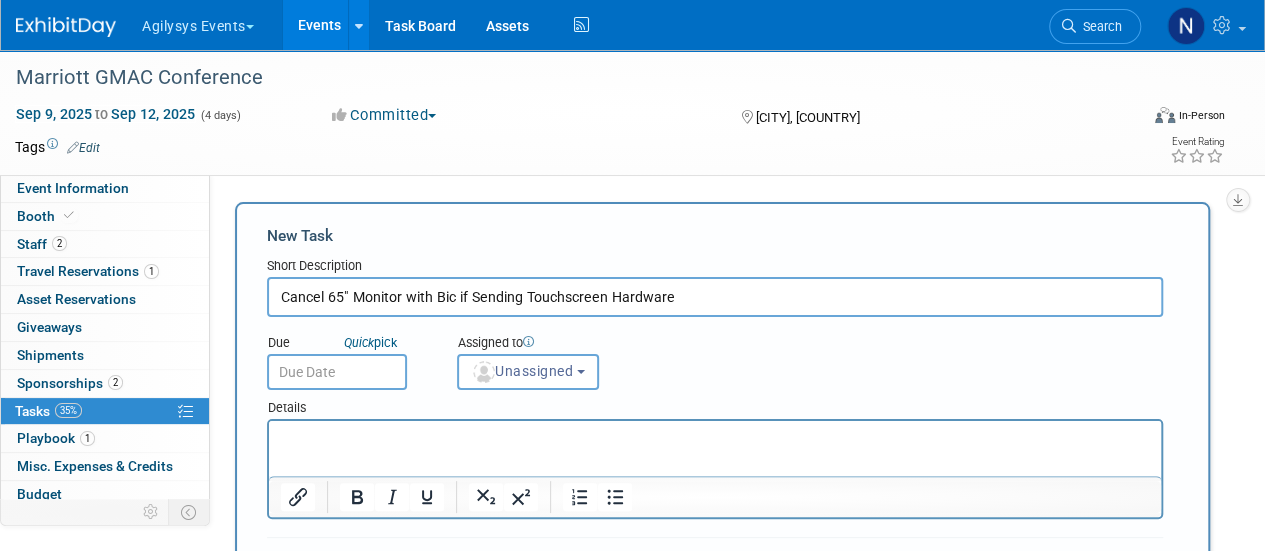 type on "Cancel 65" Monitor with Bic if Sending Touchscreen Hardware" 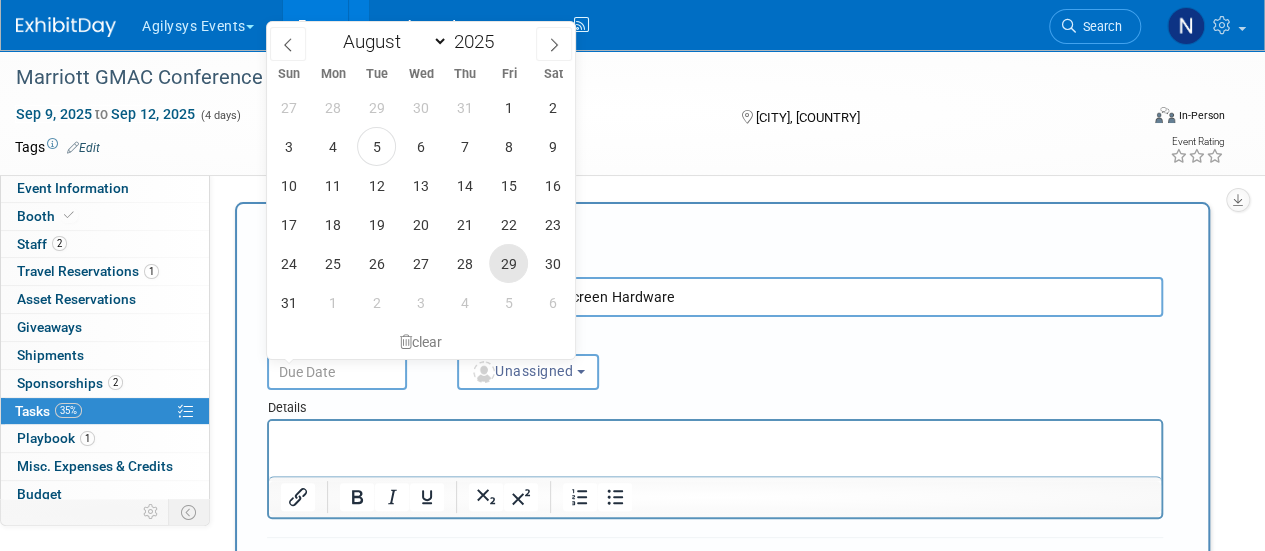 click on "29" at bounding box center (508, 263) 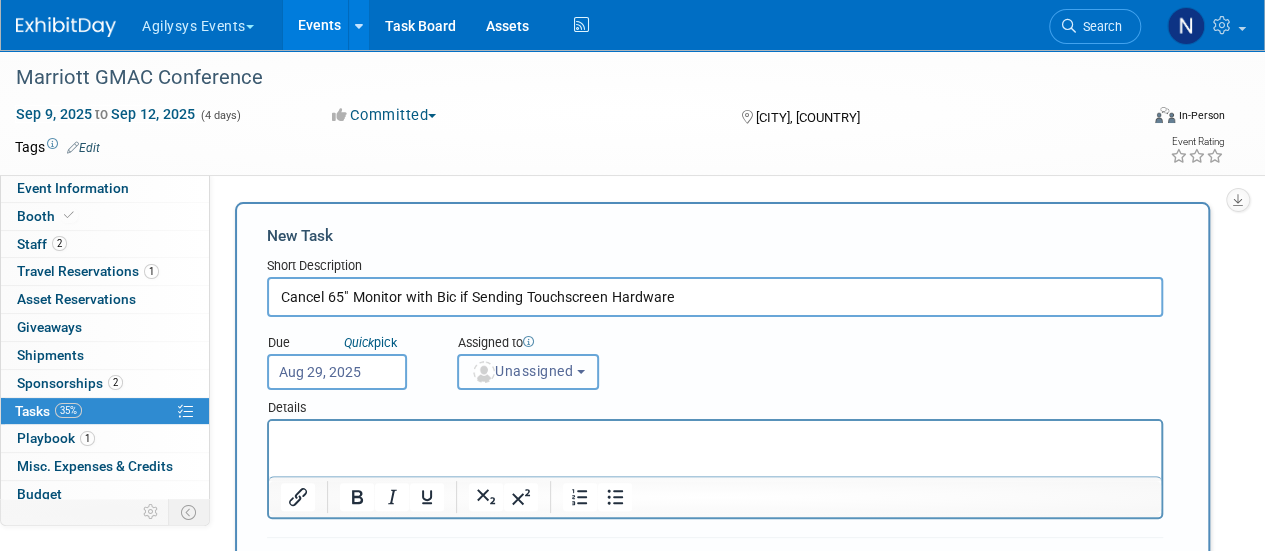 click on "Unassigned" at bounding box center [522, 371] 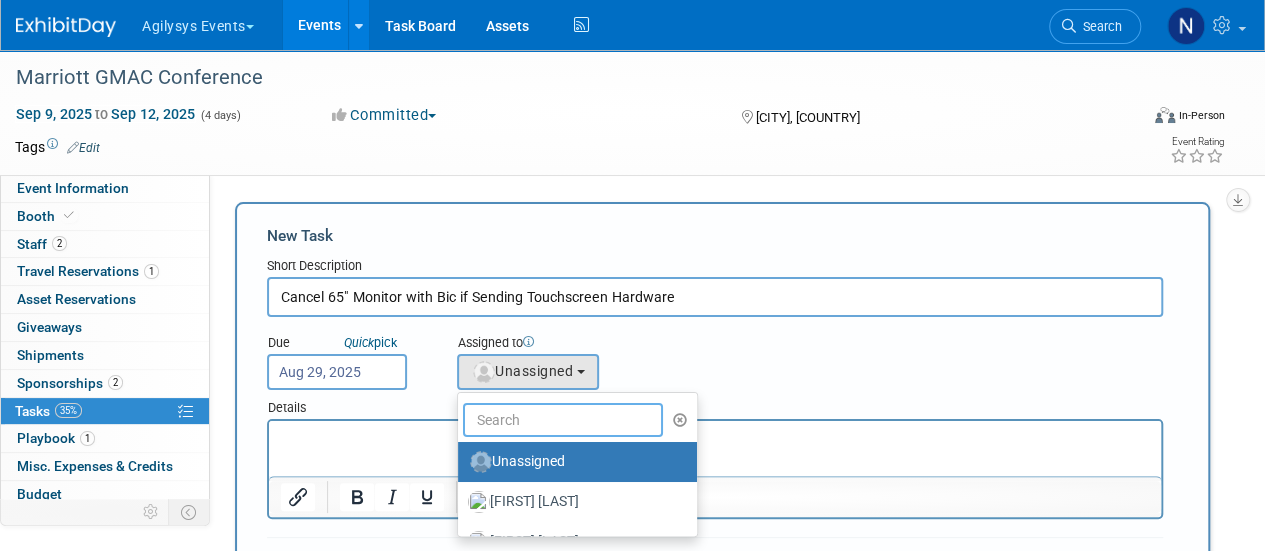 click at bounding box center (563, 420) 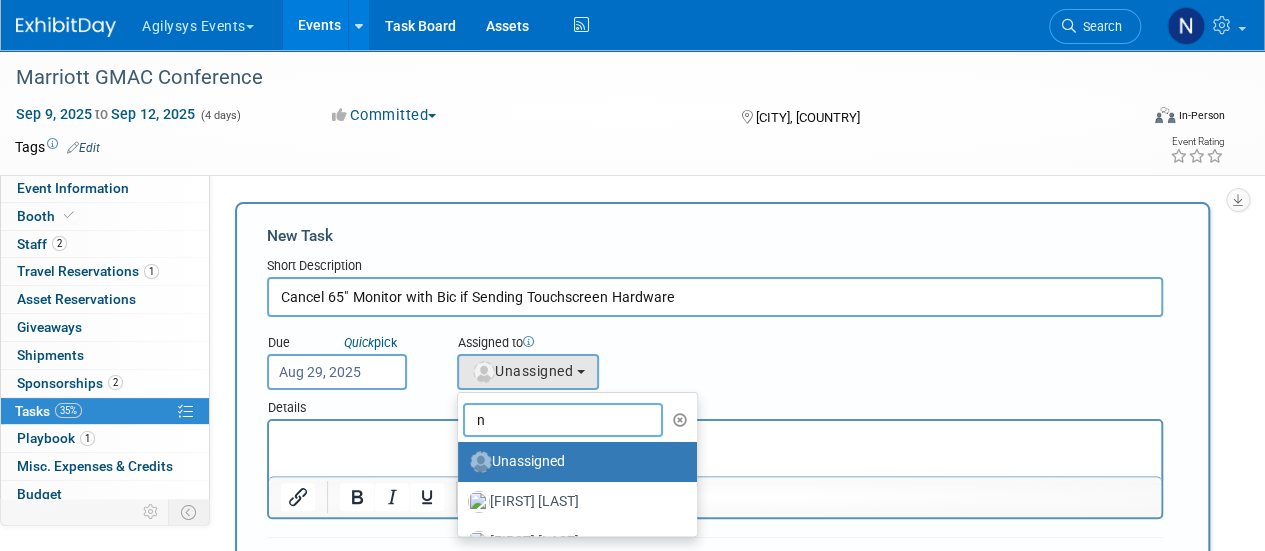 type on "n" 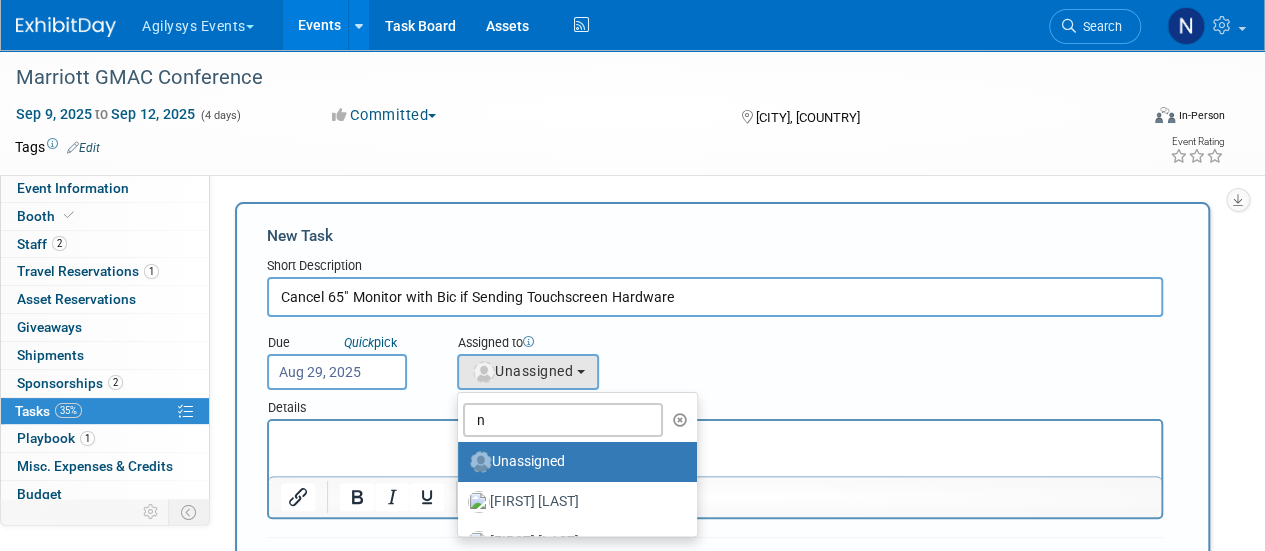 click on "Assigned to
<img src="https://www.exhibitday.com/Images/Unassigned-User-Icon.png" style="width: 22px; height: 22px; border-radius: 11px; margin-top: 2px; margin-bottom: 2px; margin-left: 2px;" />  Unassigned
<img src="https://www.exhibitday.com/Account/ProfileImage/?v=178073011743833&cacheInHeader=1&compressHeader=1&id=626fab82-d4de-4e5c-b80b-eb9061fb178d." style="width: 22px; height: 22px; border-radius: 11px; margin-top: 2px; margin-bottom: 2px; margin-left: 0px;" />  Alan Edwards
Unassigned   n    (me)" at bounding box center (558, 357) 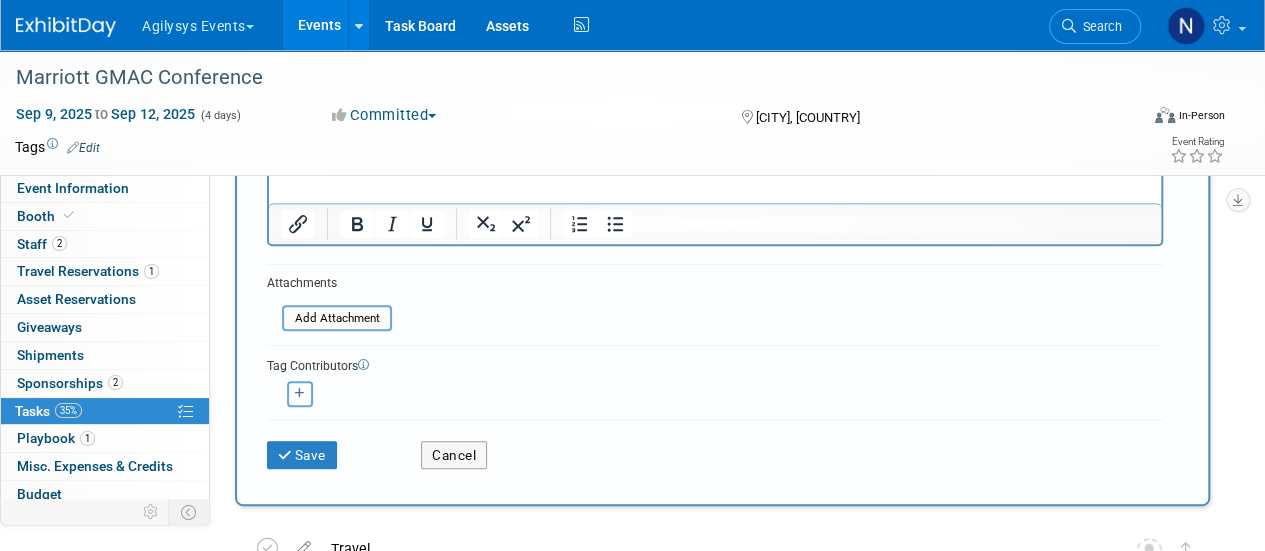 scroll, scrollTop: 292, scrollLeft: 0, axis: vertical 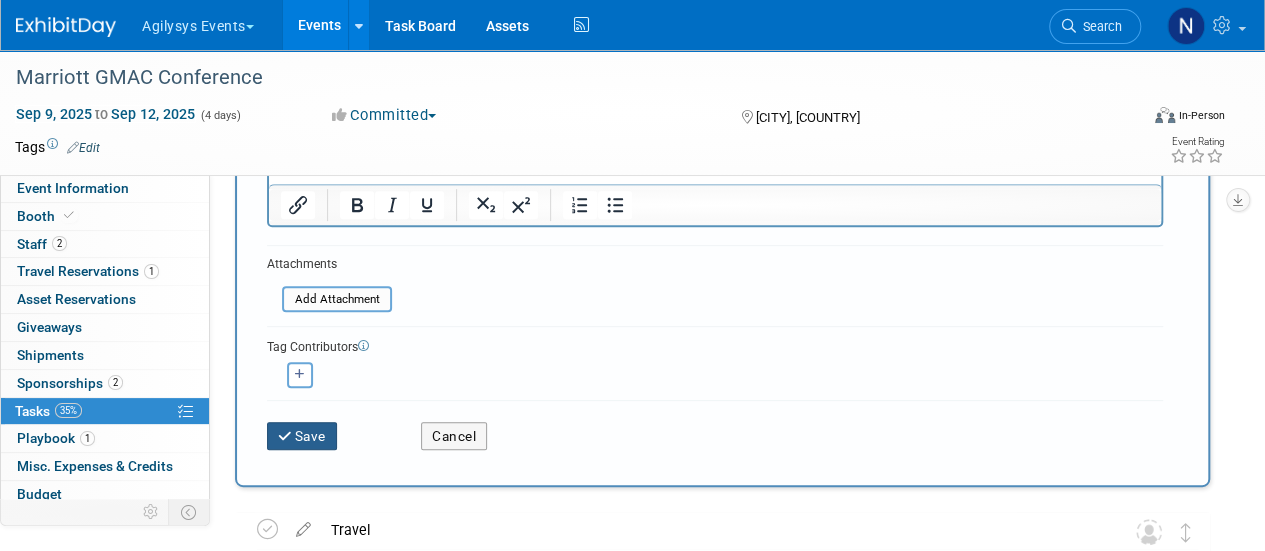 click on "Save" at bounding box center [302, 436] 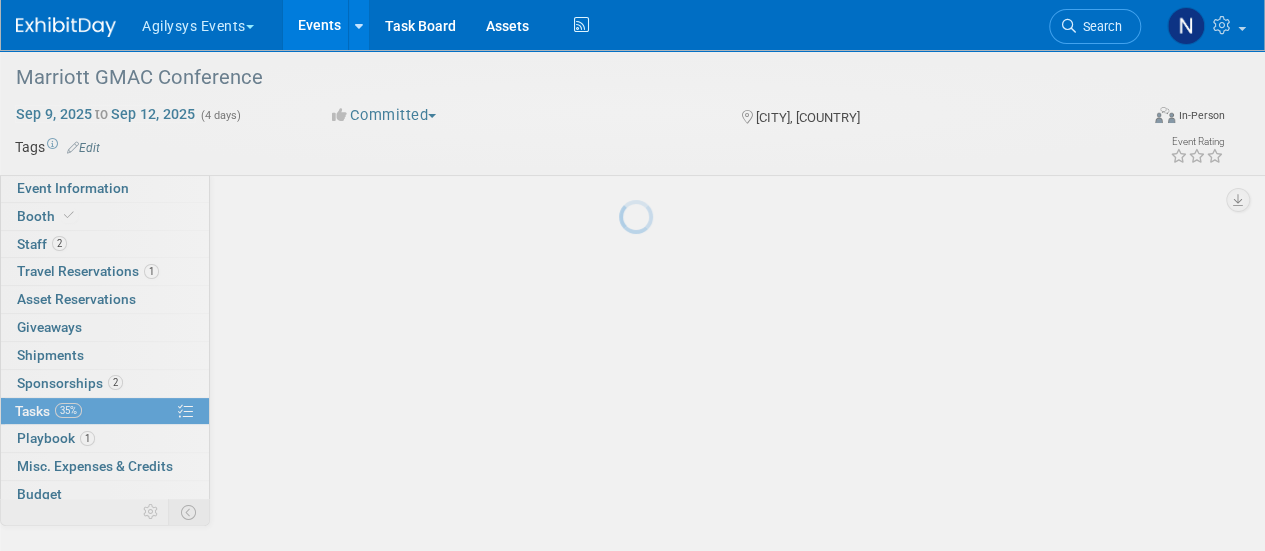 scroll, scrollTop: 76, scrollLeft: 0, axis: vertical 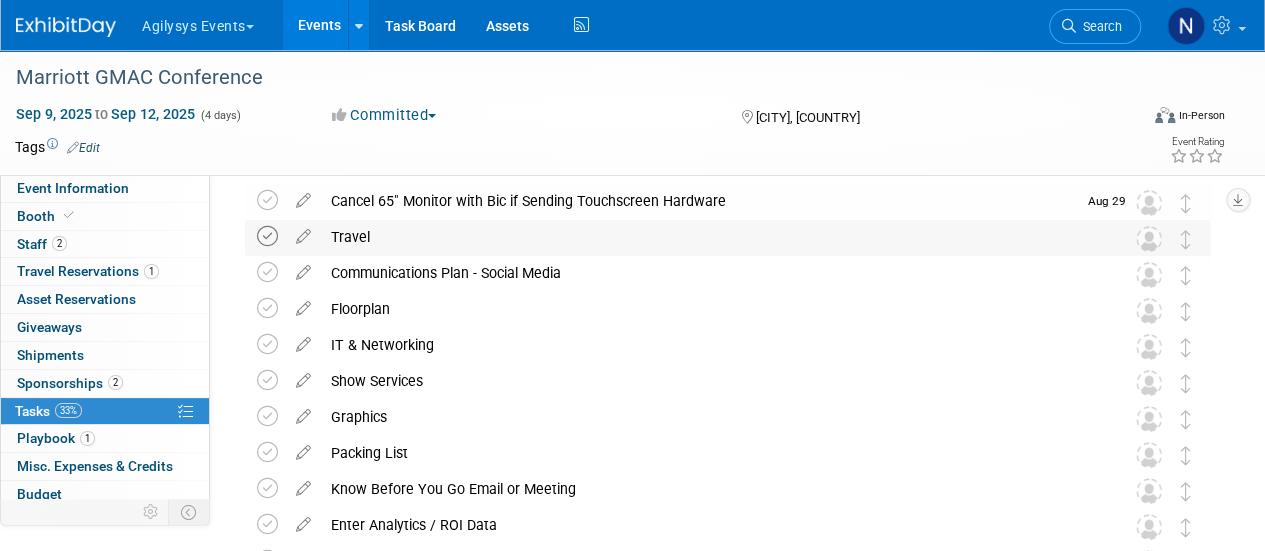click at bounding box center (267, 236) 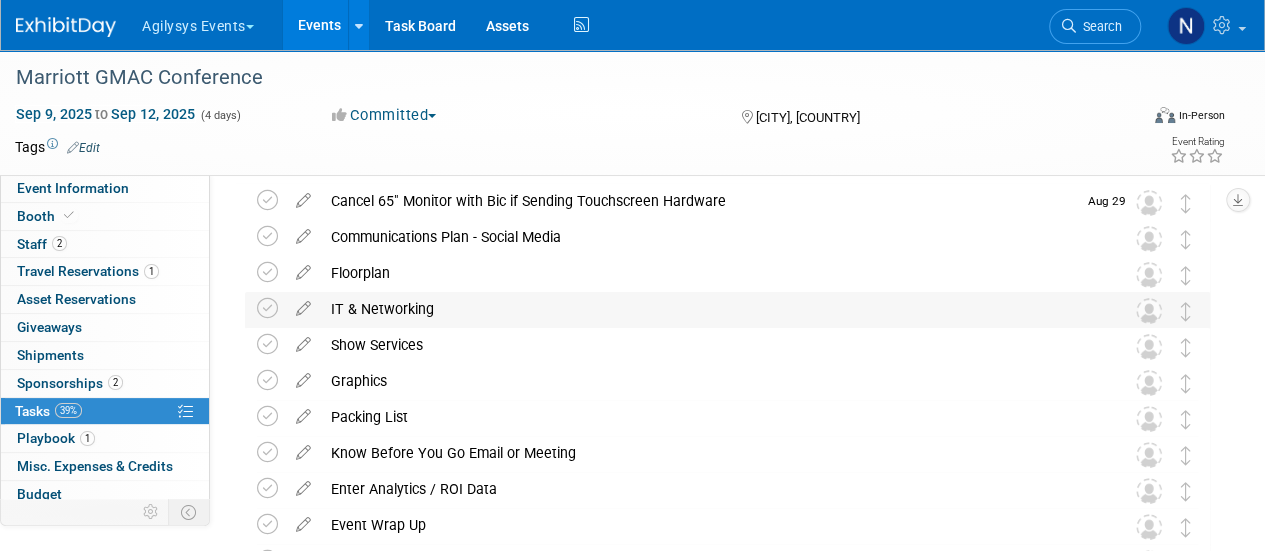 scroll, scrollTop: 0, scrollLeft: 0, axis: both 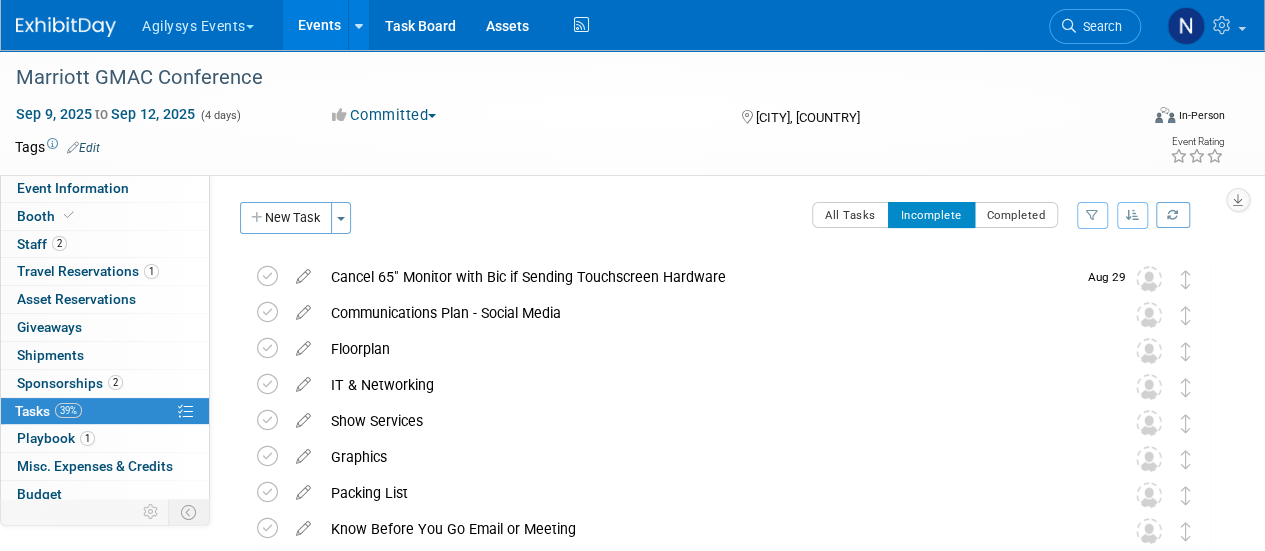 click at bounding box center [78, 17] 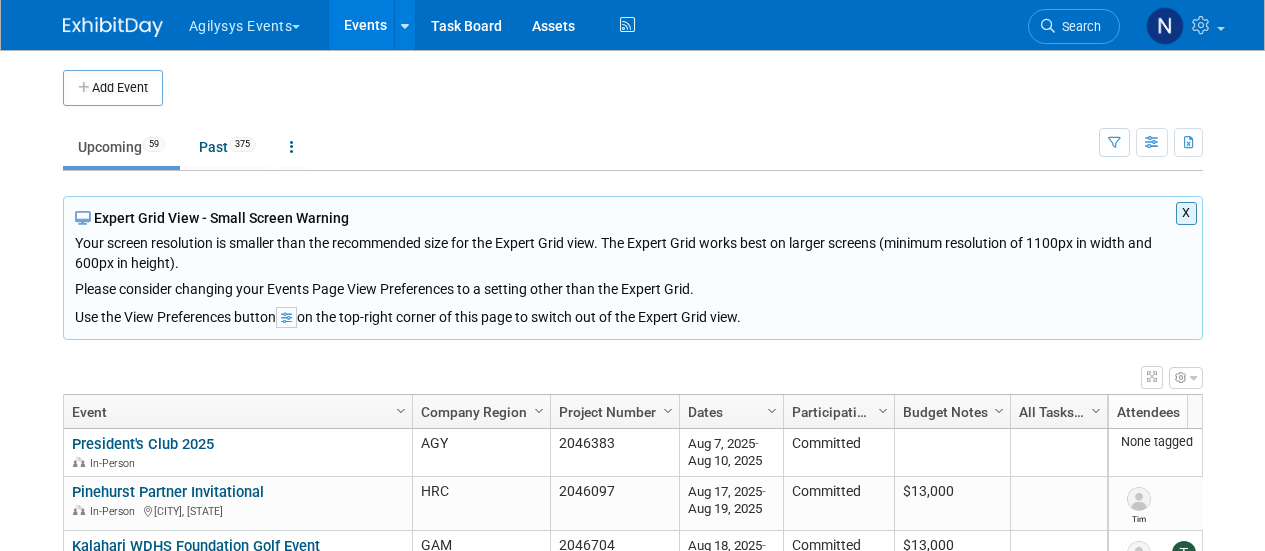 scroll, scrollTop: 0, scrollLeft: 0, axis: both 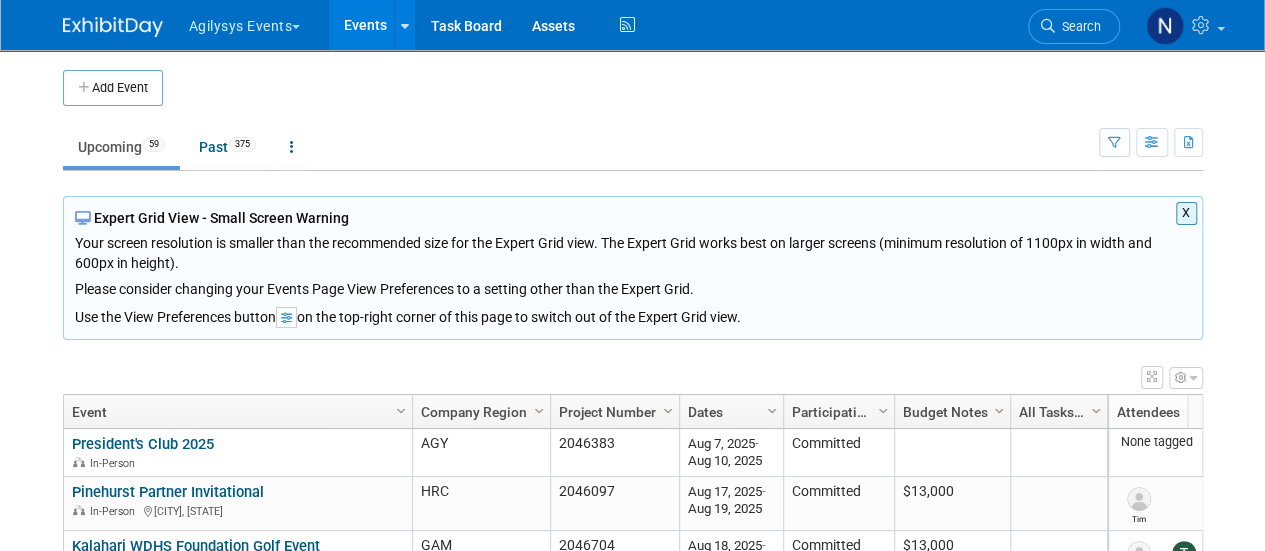 click on "X" at bounding box center [1186, 213] 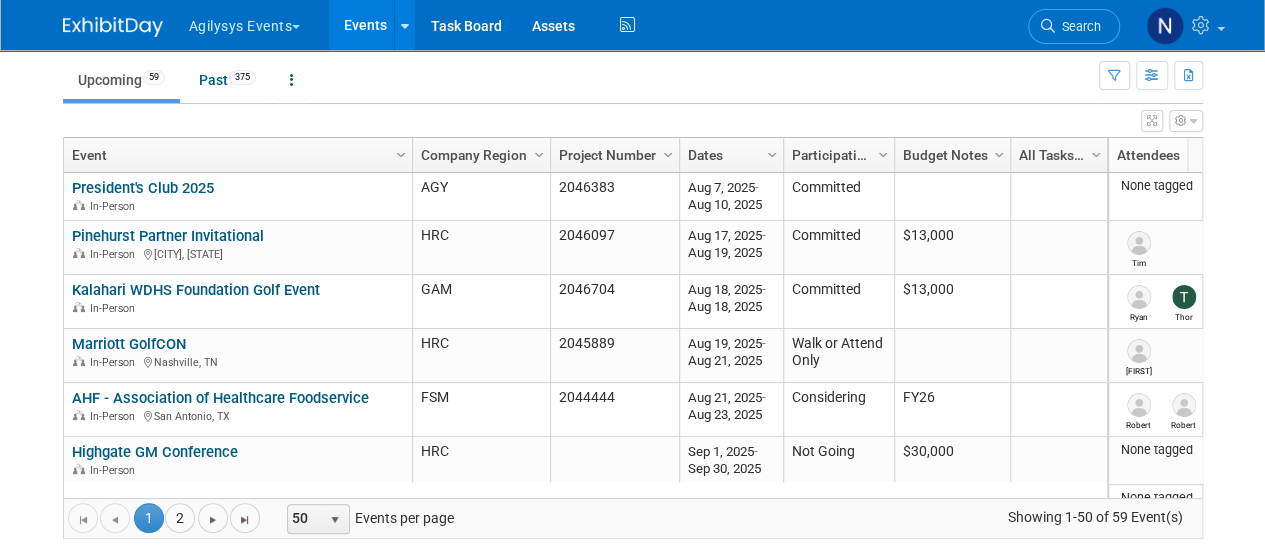 scroll, scrollTop: 83, scrollLeft: 0, axis: vertical 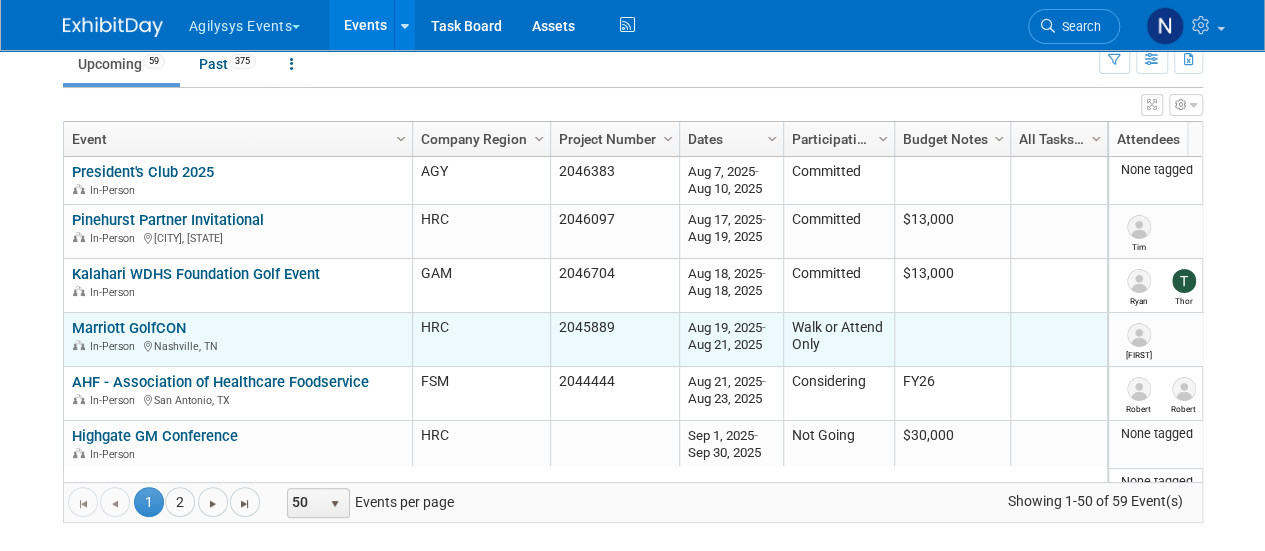 click on "Marriott GolfCON" at bounding box center (129, 328) 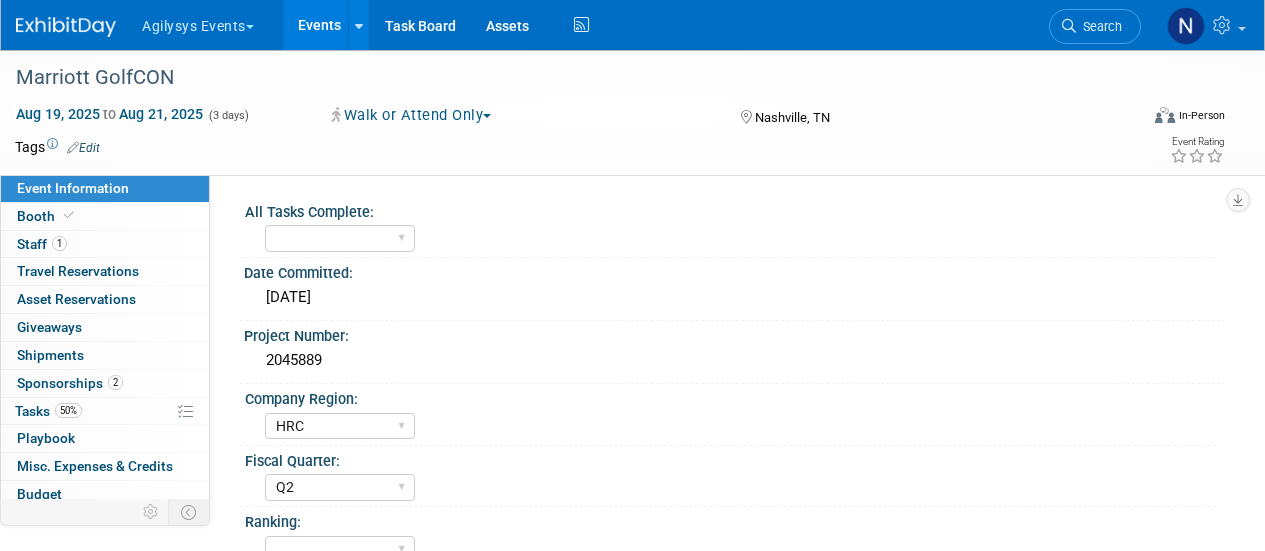 select on "HRC" 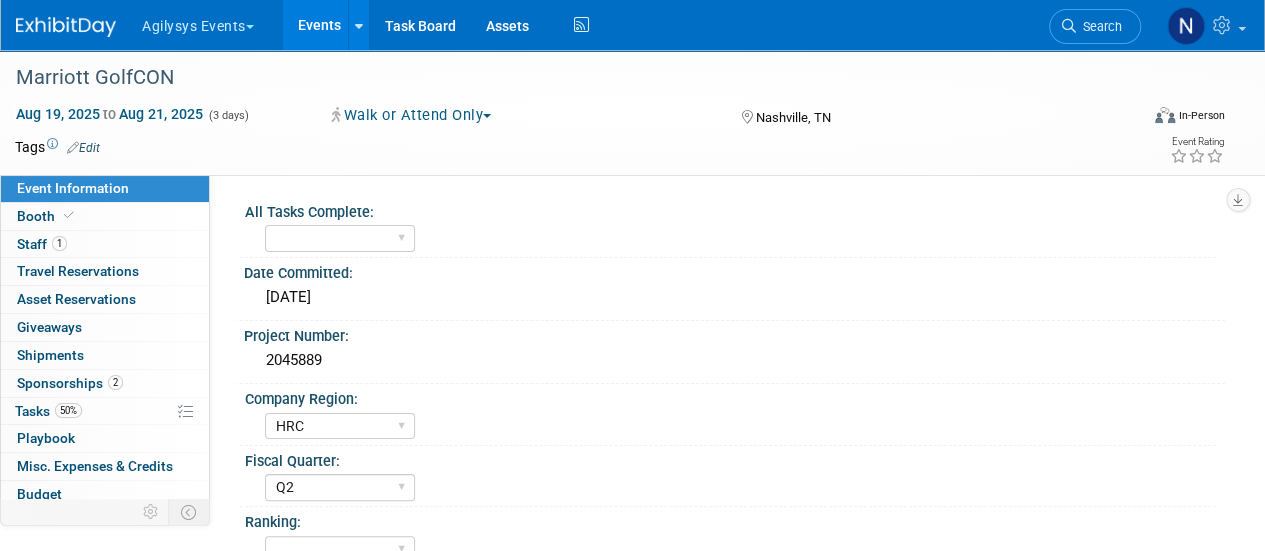 scroll, scrollTop: 0, scrollLeft: 0, axis: both 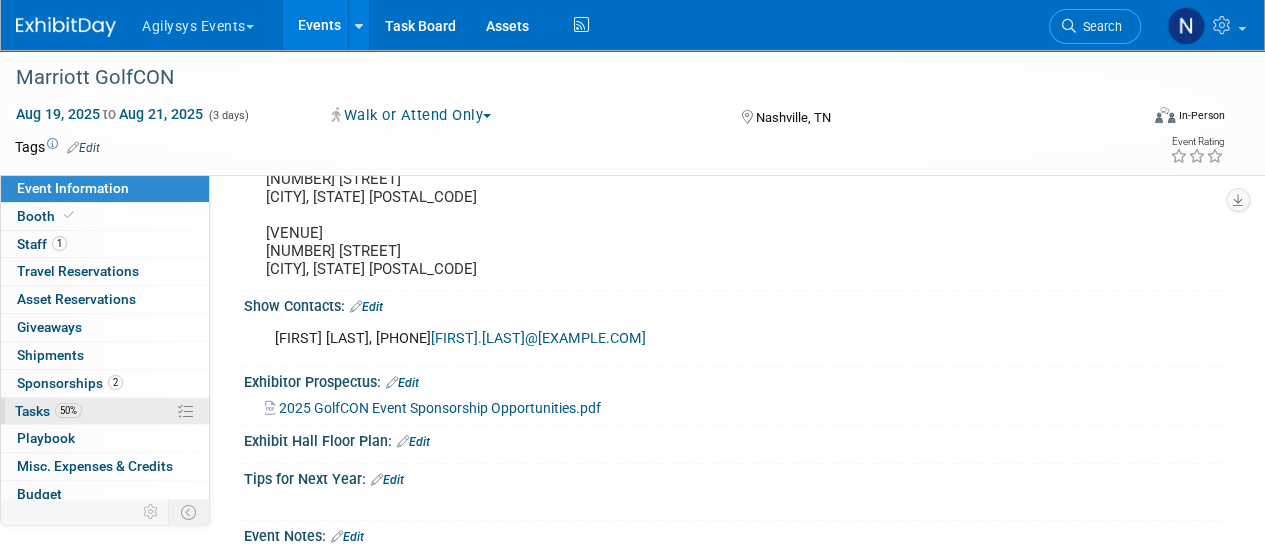 click on "50%
Tasks 50%" at bounding box center (105, 411) 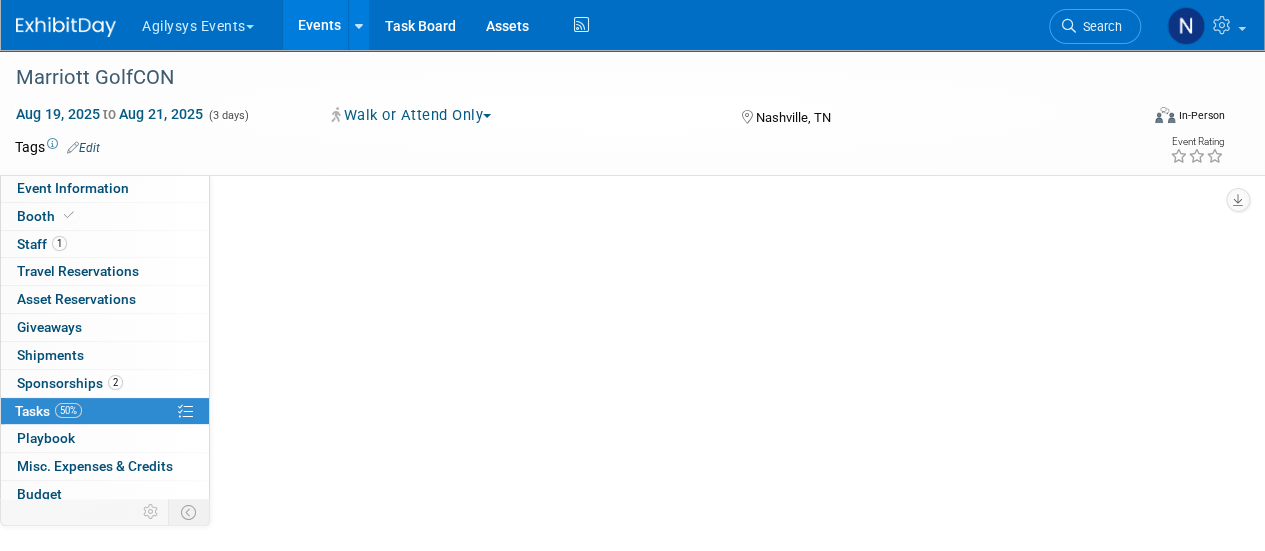 scroll, scrollTop: 0, scrollLeft: 0, axis: both 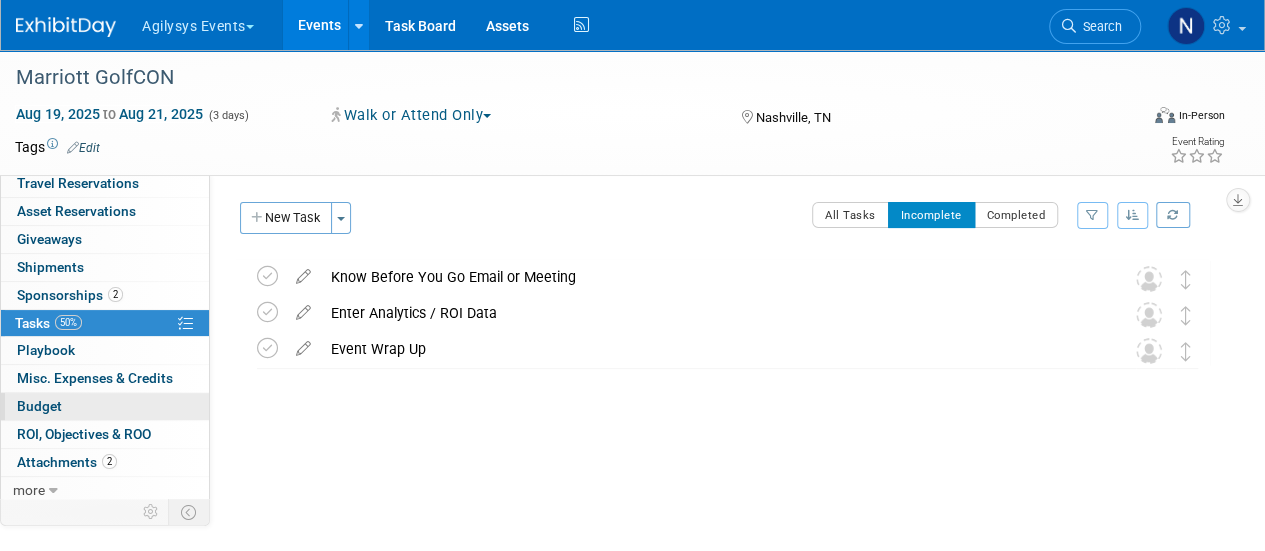 click on "Budget" at bounding box center (105, 406) 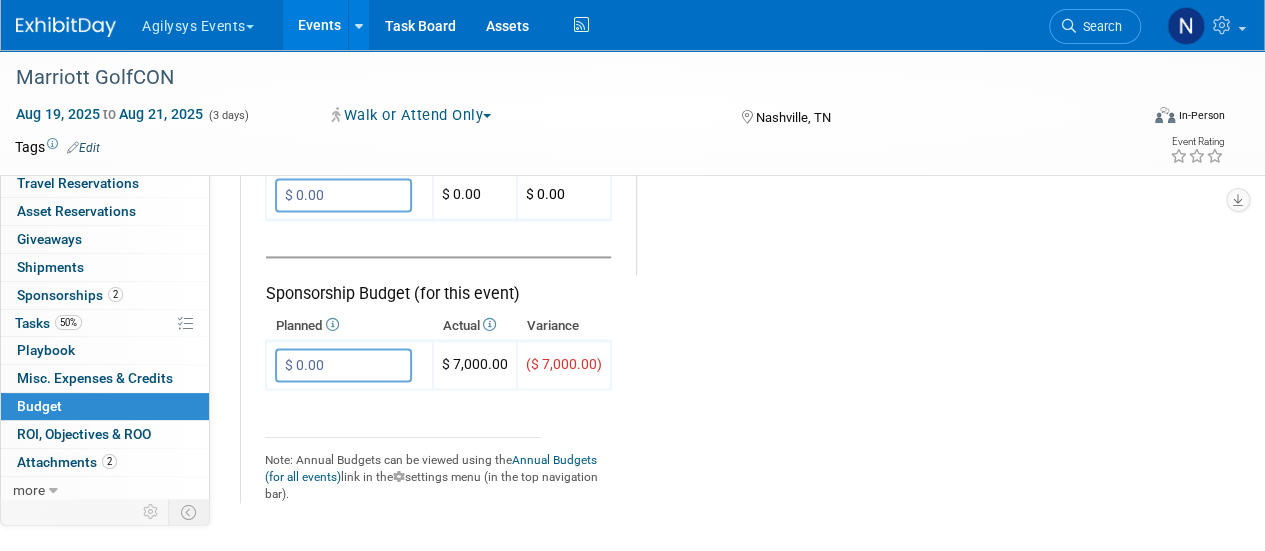 scroll, scrollTop: 1324, scrollLeft: 0, axis: vertical 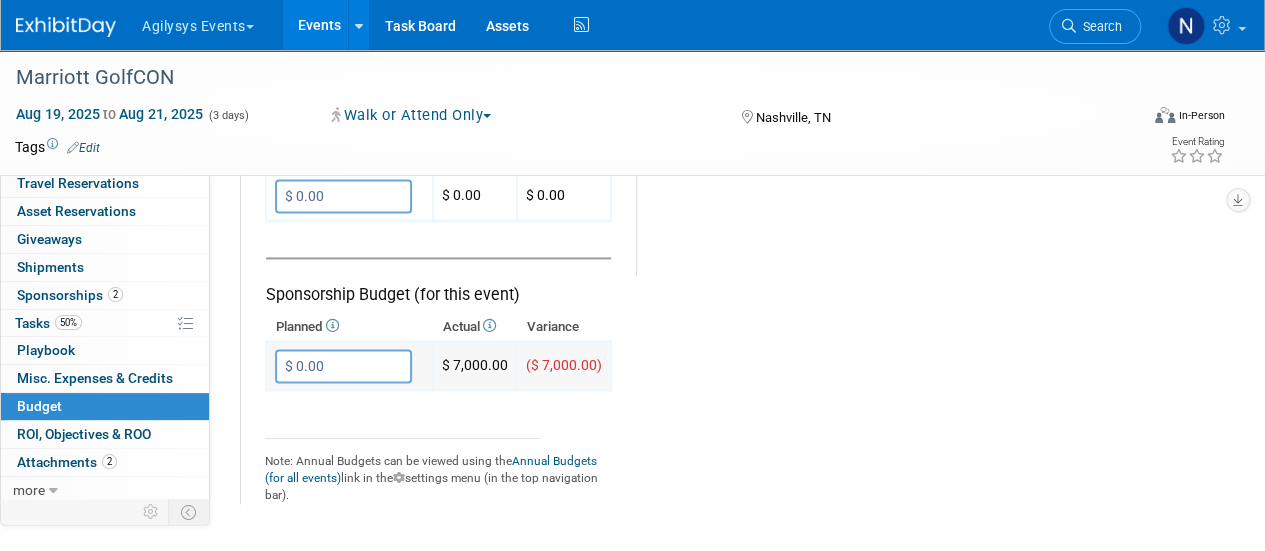 click on "$ 0.00" at bounding box center [343, 366] 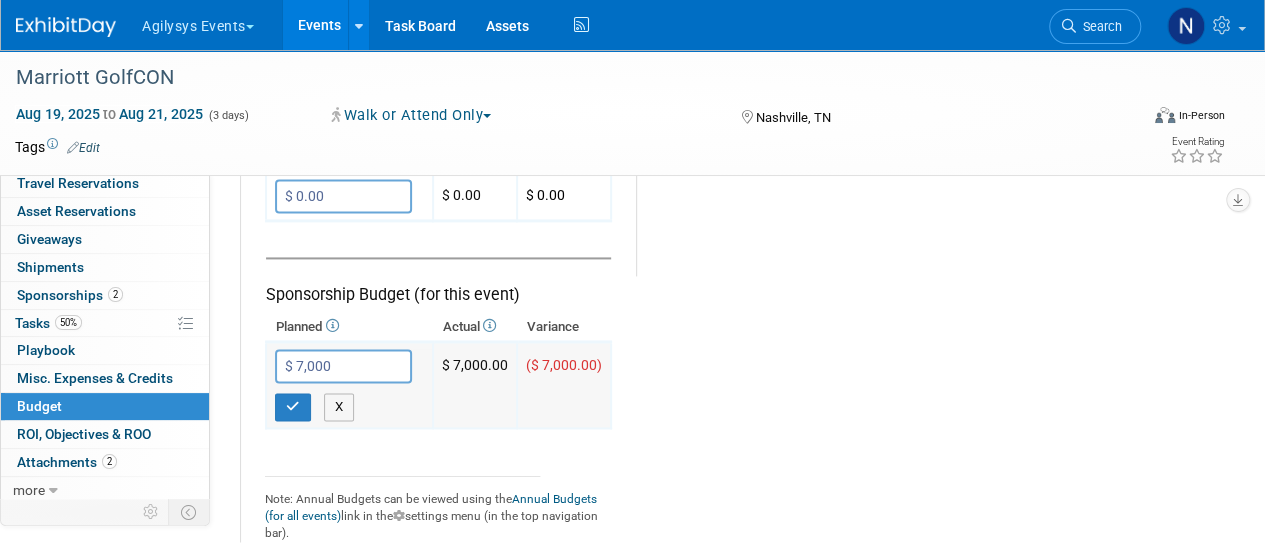 type on "$ 7,000.00" 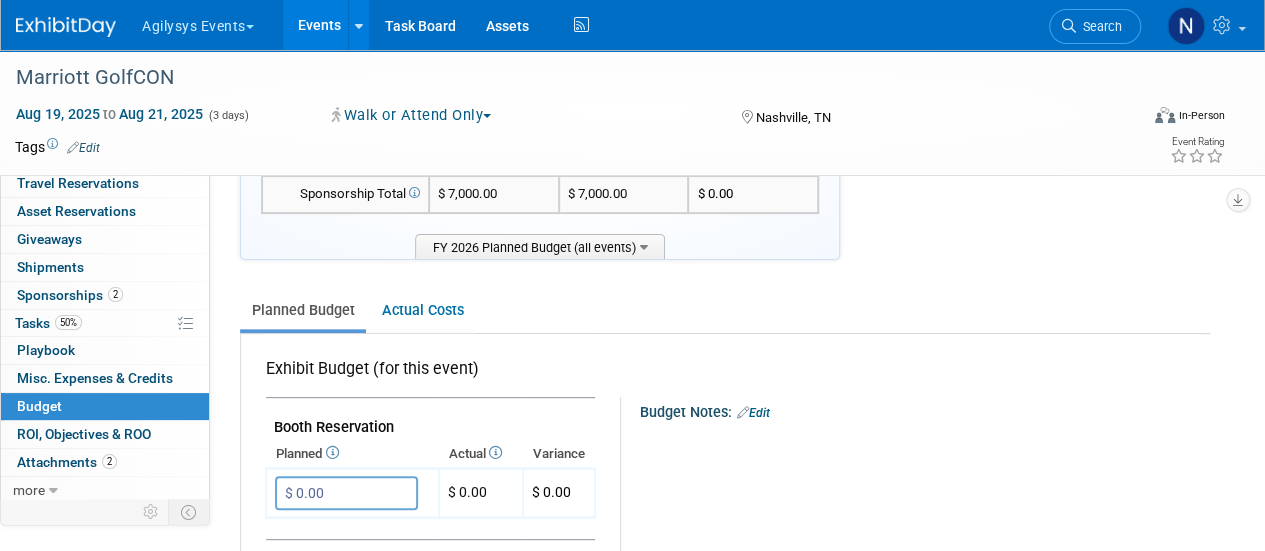 scroll, scrollTop: 162, scrollLeft: 0, axis: vertical 